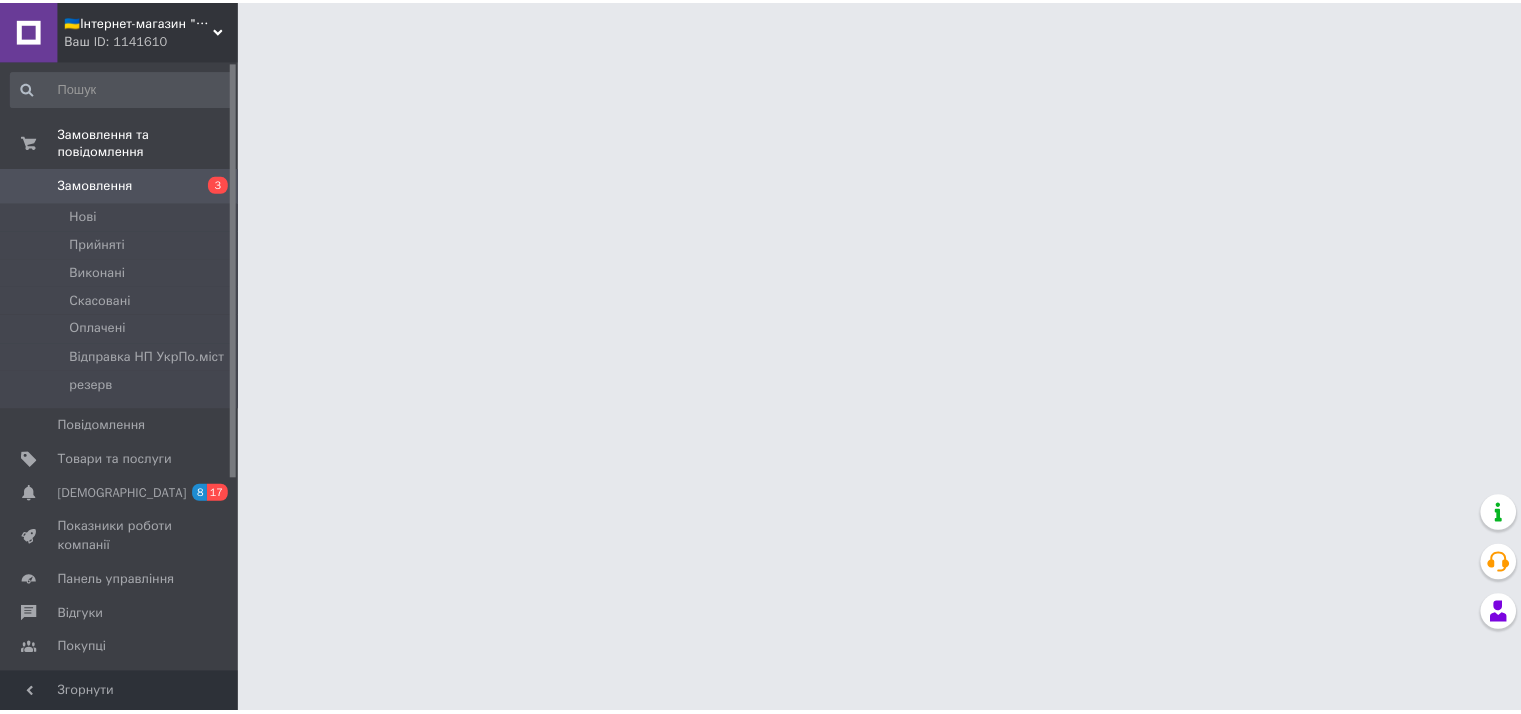 scroll, scrollTop: 0, scrollLeft: 0, axis: both 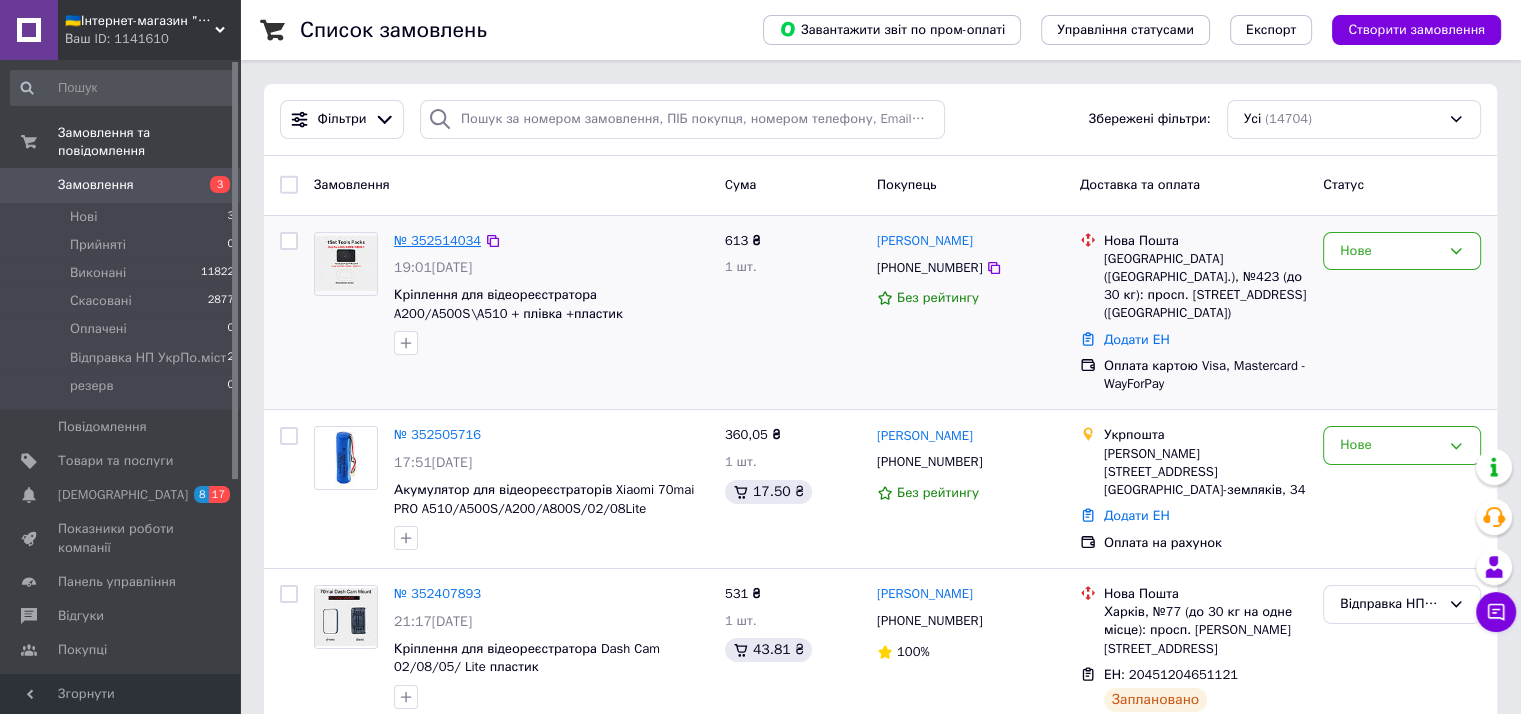 click on "№ 352514034" at bounding box center (437, 240) 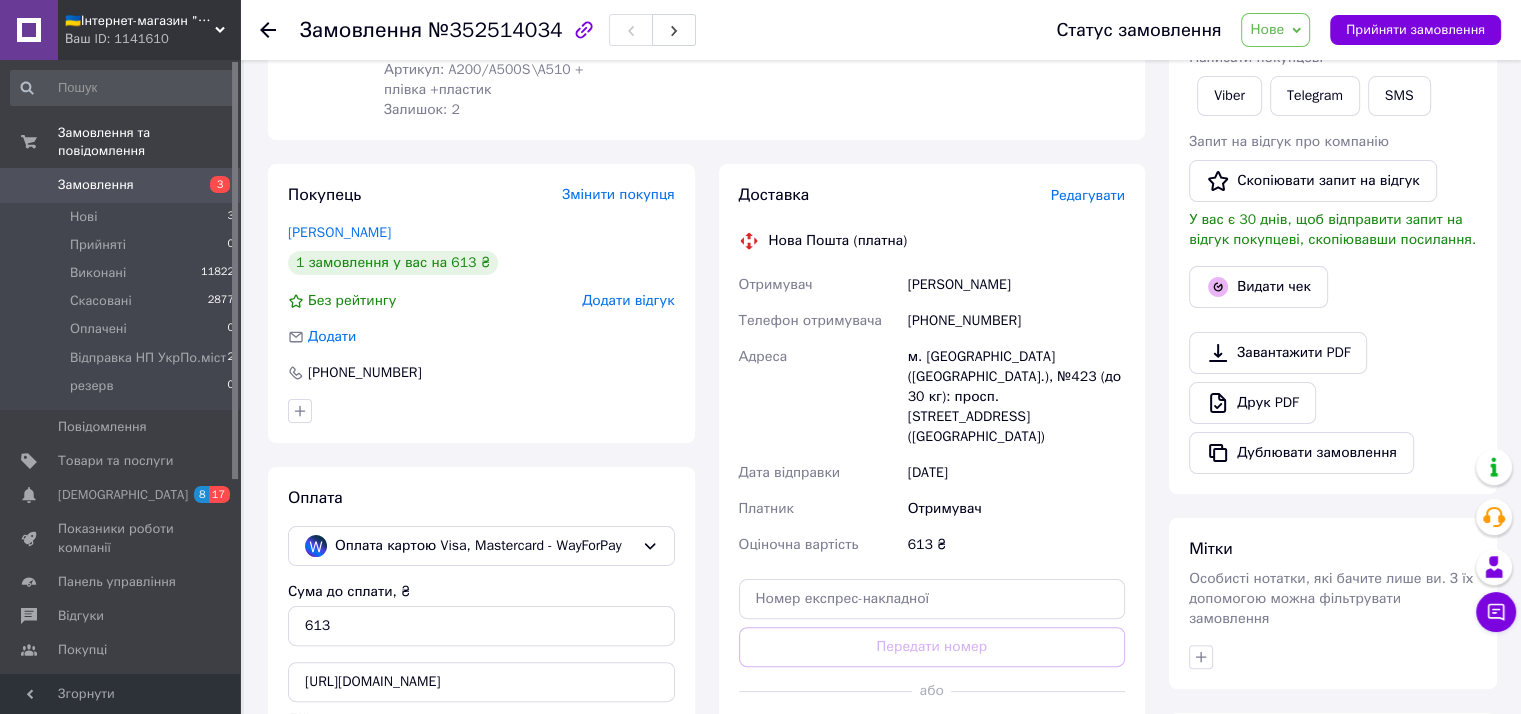 scroll, scrollTop: 308, scrollLeft: 0, axis: vertical 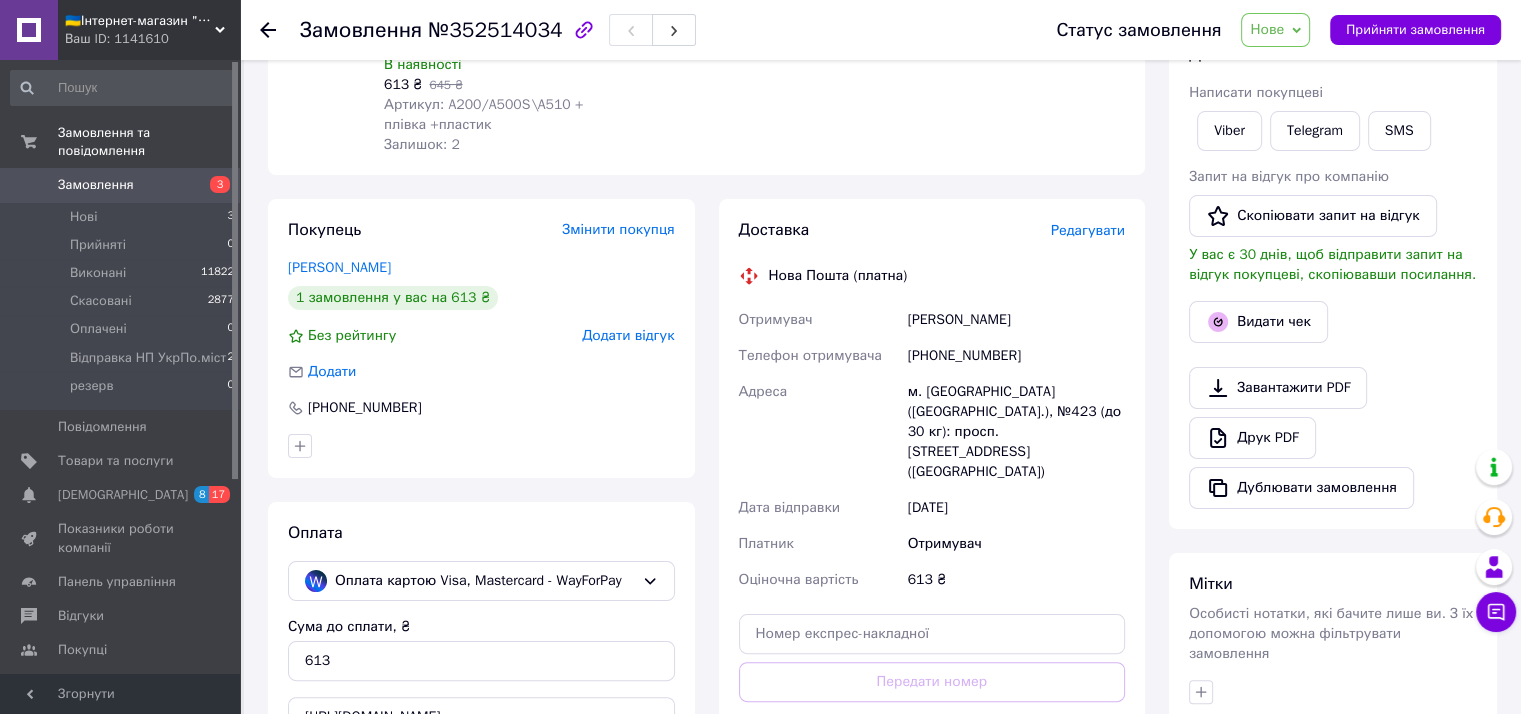 click on "Нове" at bounding box center [1275, 30] 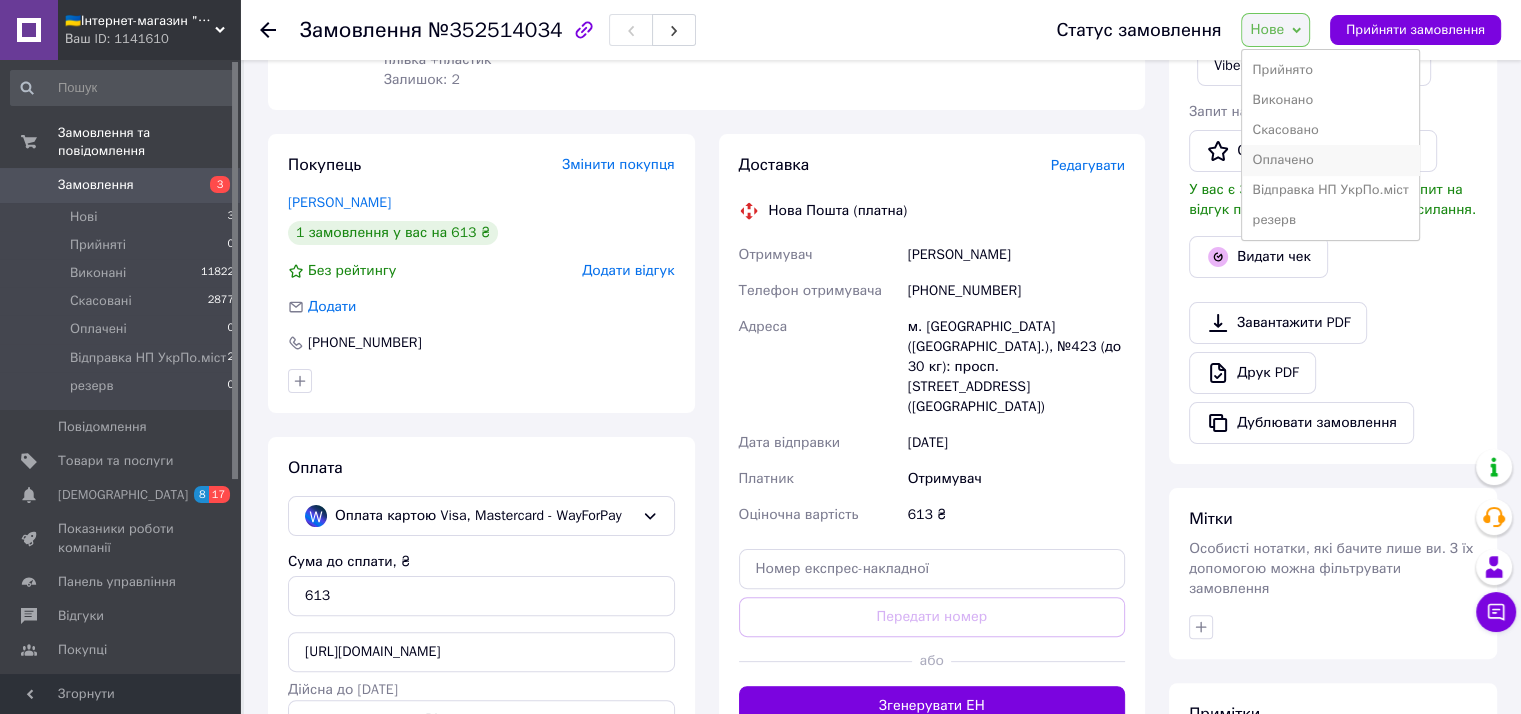 scroll, scrollTop: 408, scrollLeft: 0, axis: vertical 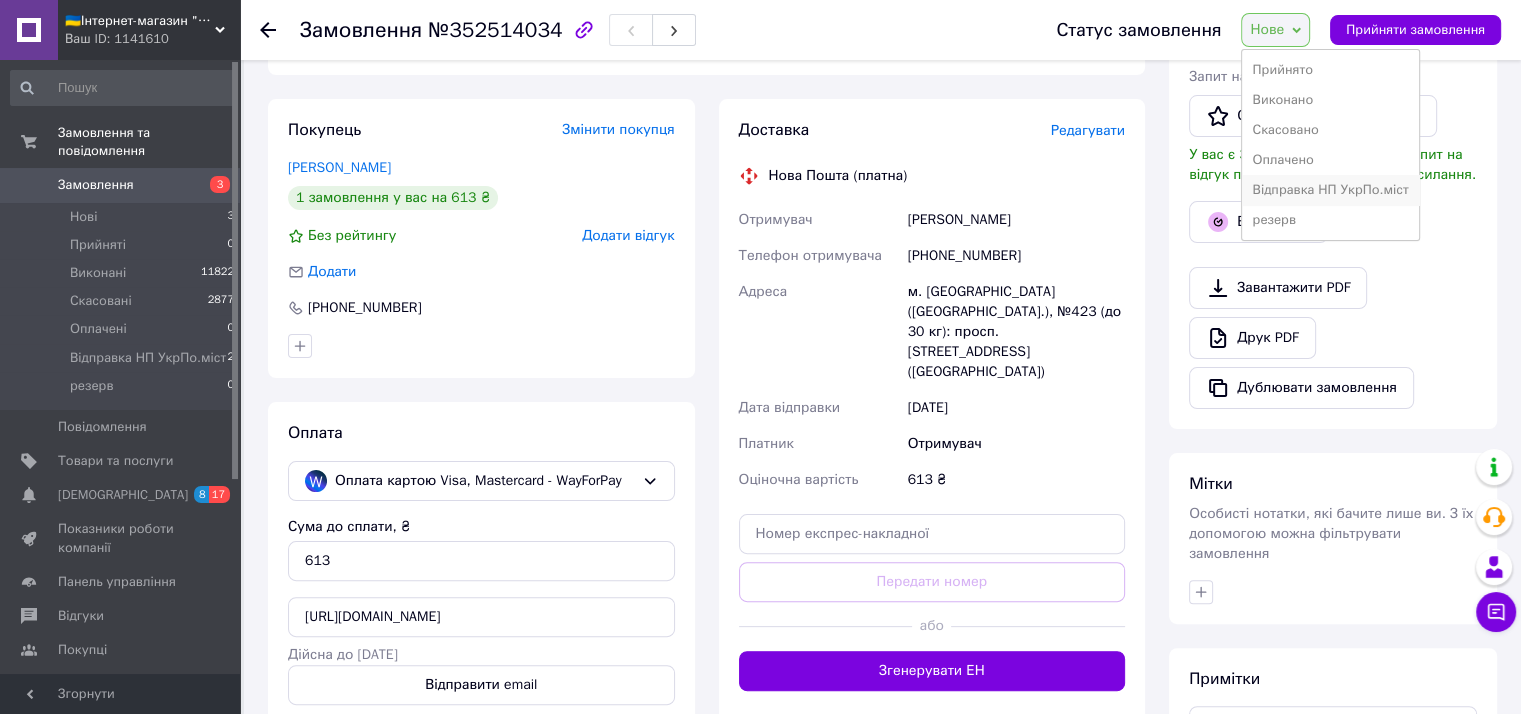 click on "Відправка НП УкрПо.міст" at bounding box center [1330, 190] 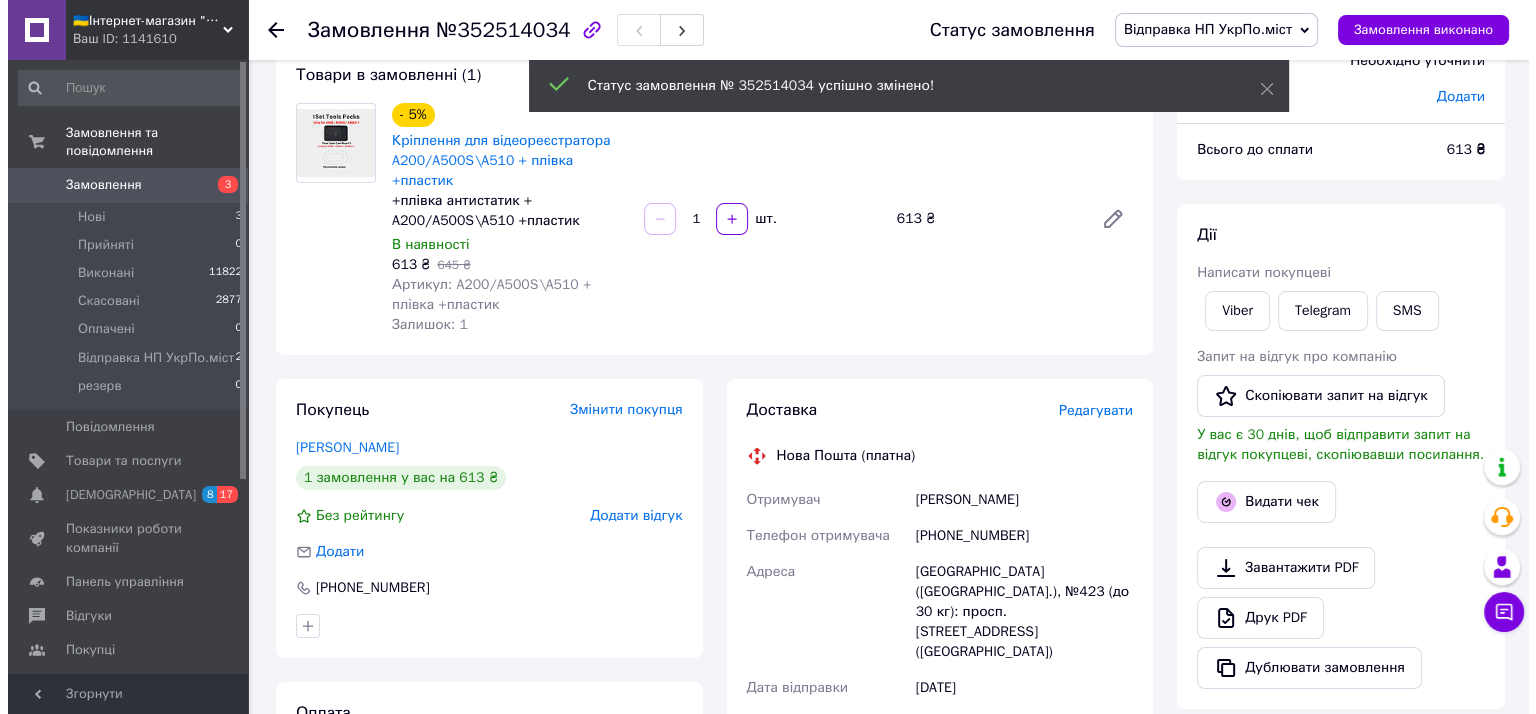 scroll, scrollTop: 108, scrollLeft: 0, axis: vertical 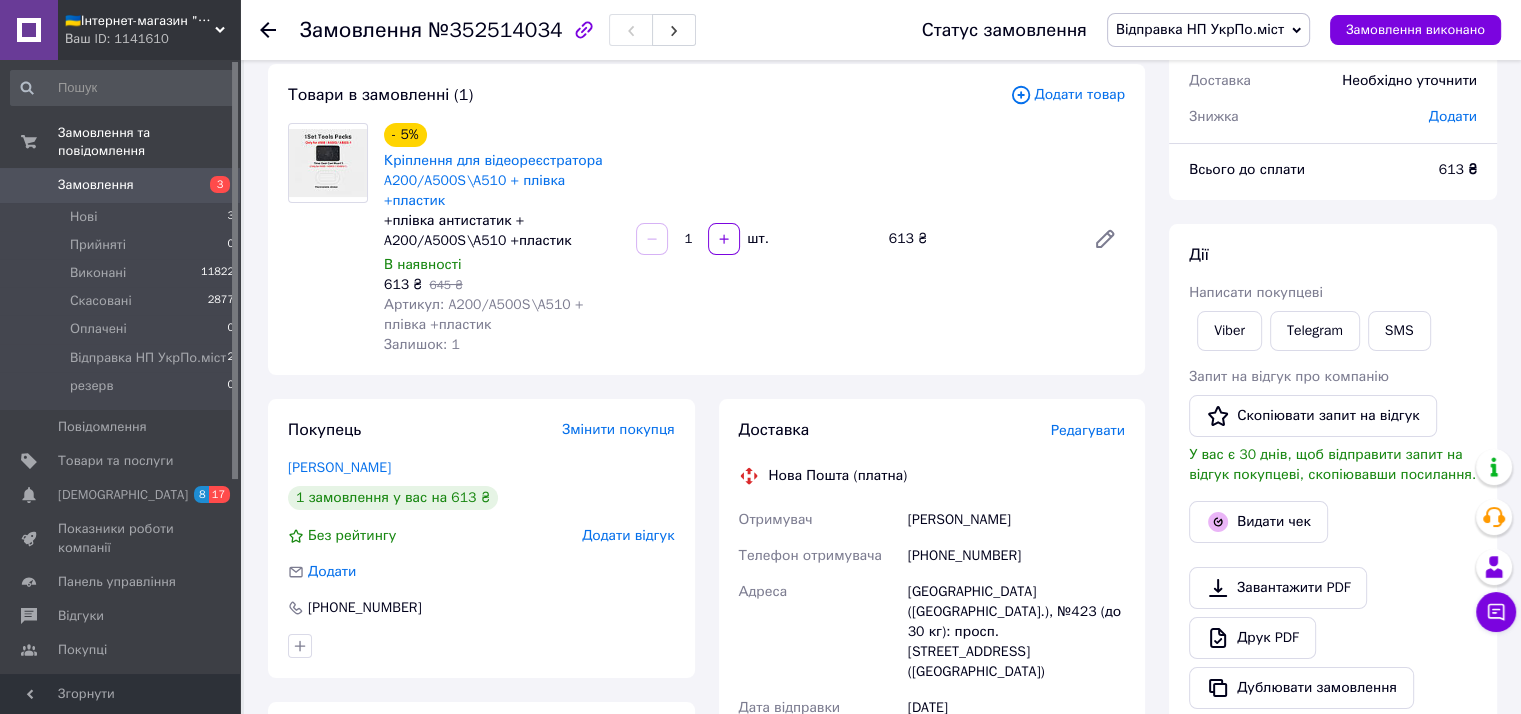 click on "Редагувати" at bounding box center (1088, 430) 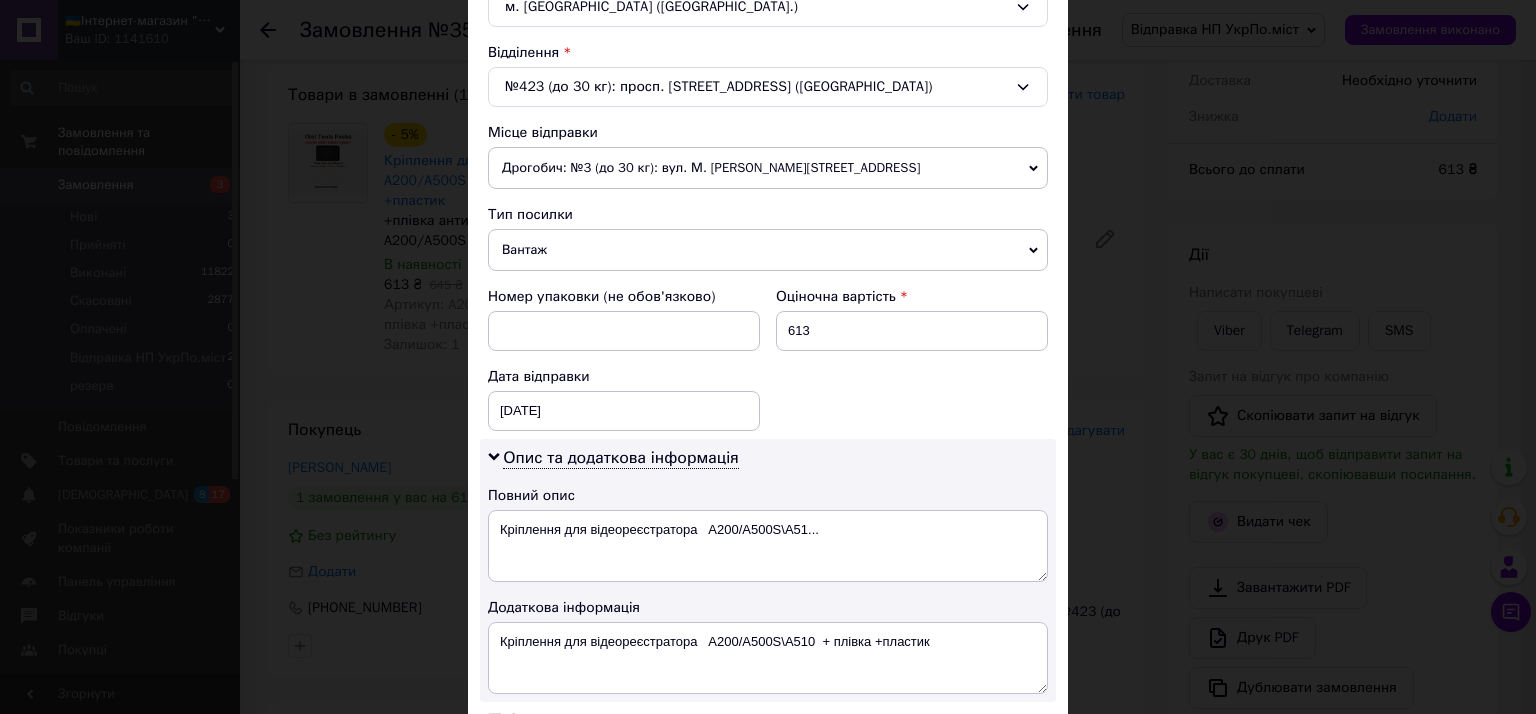 scroll, scrollTop: 600, scrollLeft: 0, axis: vertical 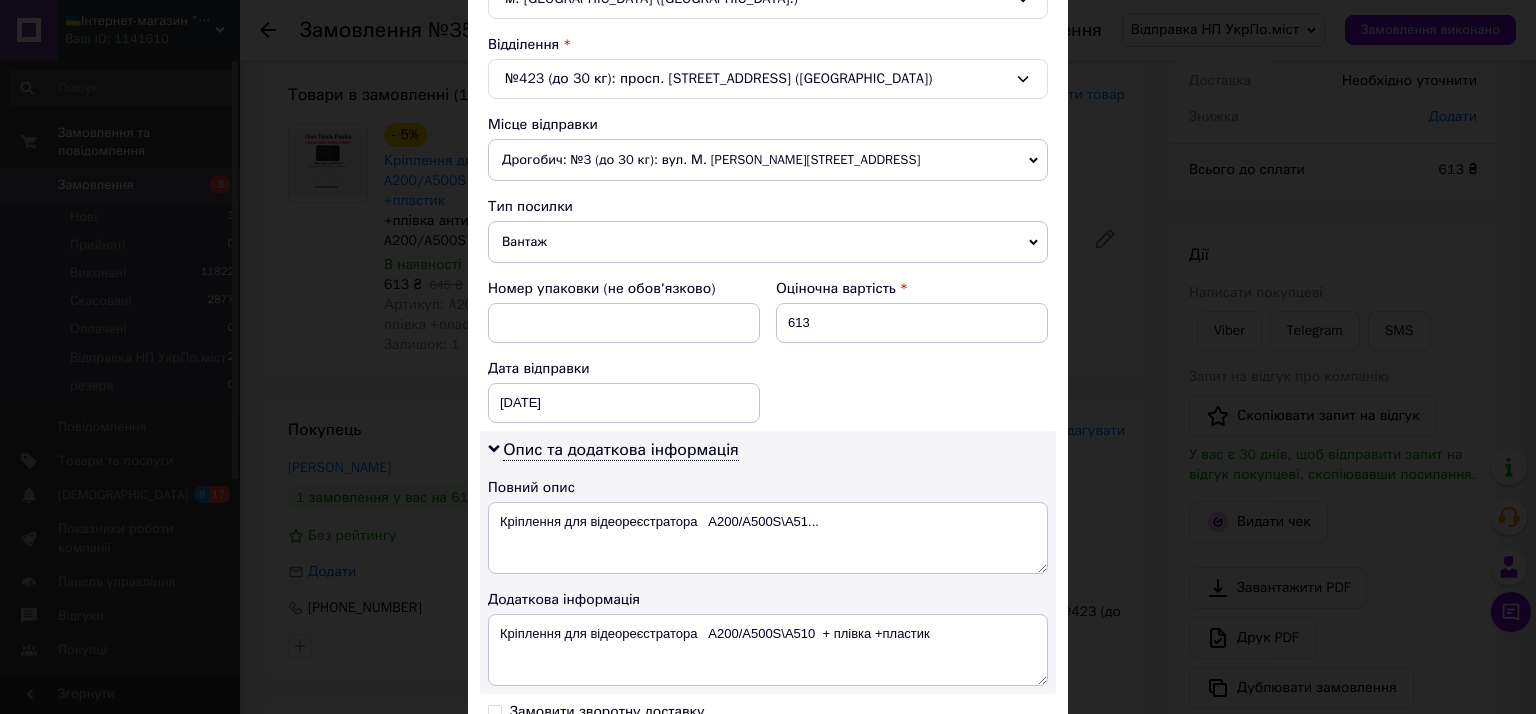 click on "Вантаж" at bounding box center [768, 242] 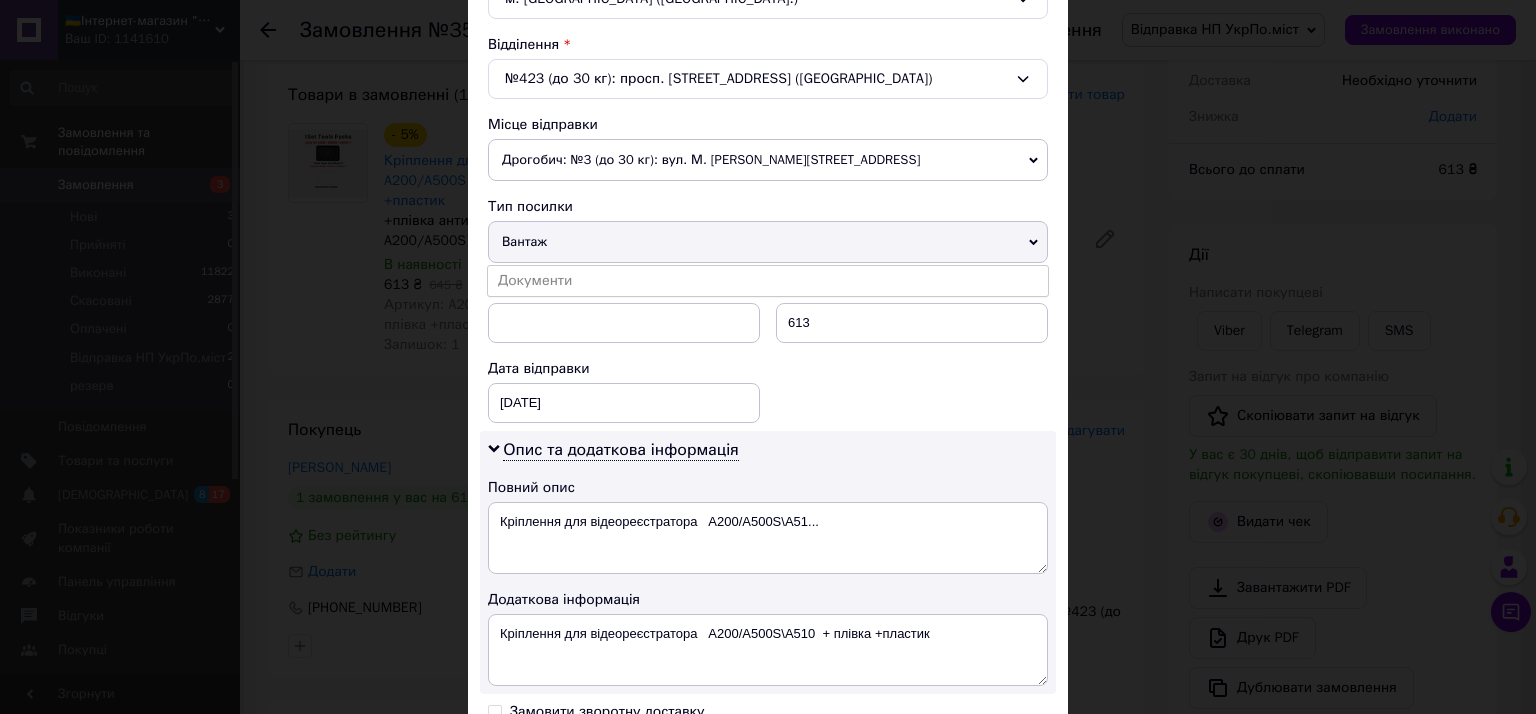 click on "Документи" at bounding box center (768, 281) 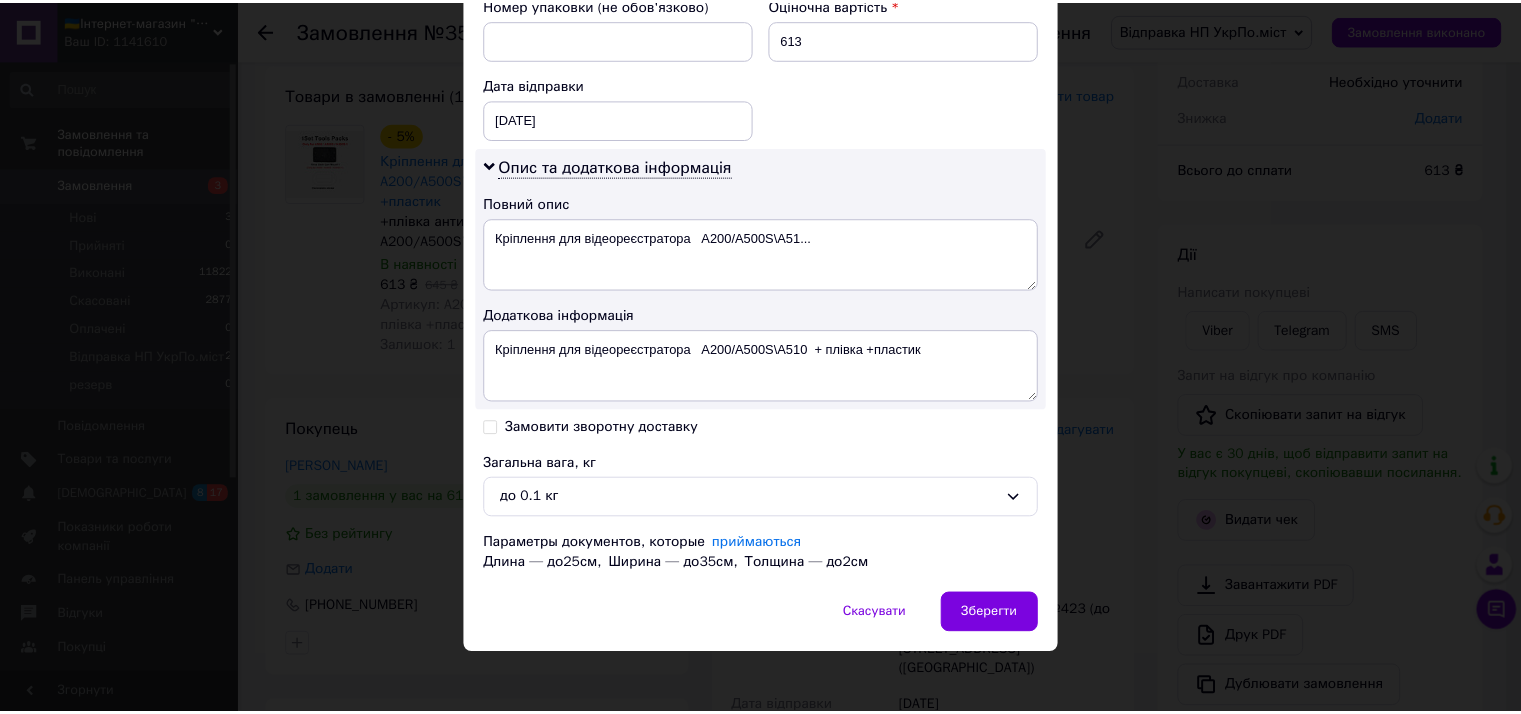 scroll, scrollTop: 888, scrollLeft: 0, axis: vertical 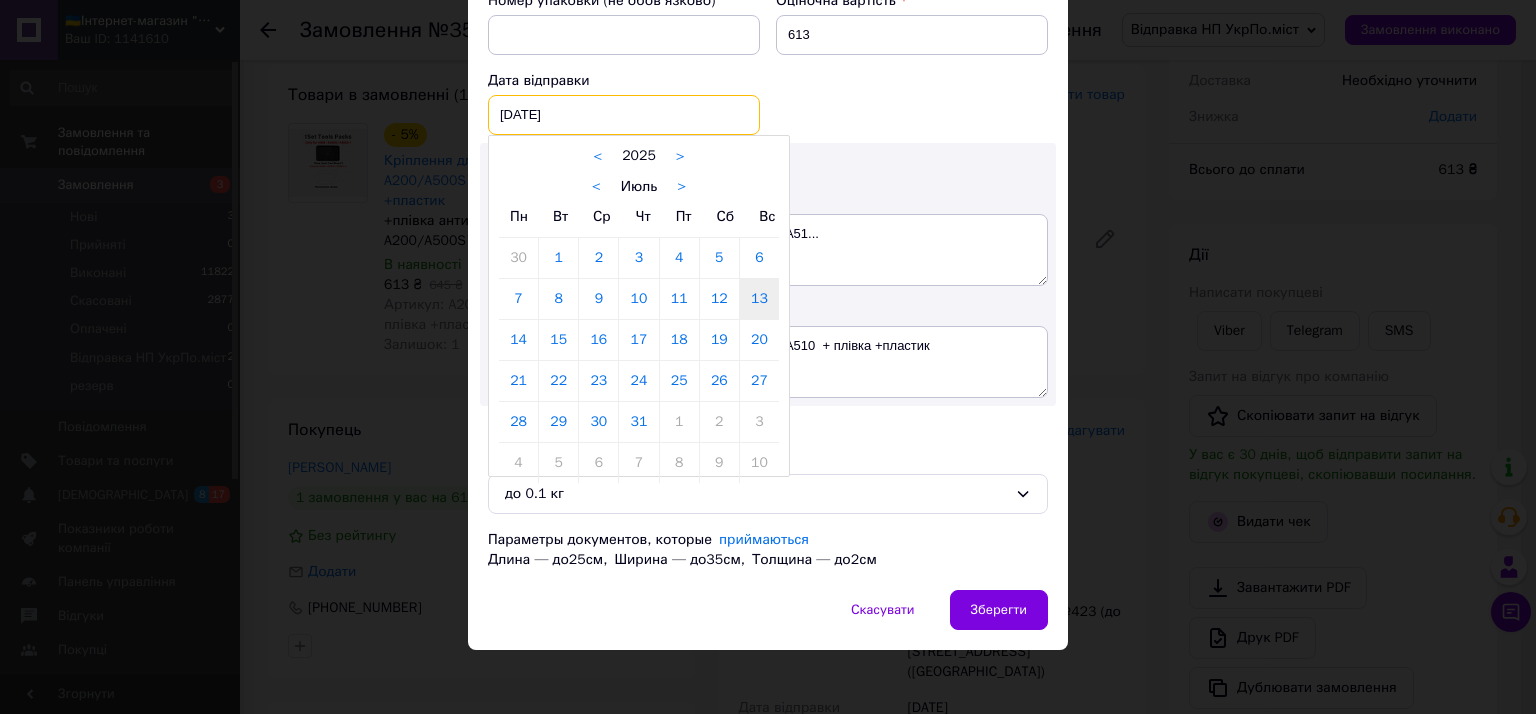 click on "[DATE] < 2025 > < Июль > Пн Вт Ср Чт Пт Сб Вс 30 1 2 3 4 5 6 7 8 9 10 11 12 13 14 15 16 17 18 19 20 21 22 23 24 25 26 27 28 29 30 31 1 2 3 4 5 6 7 8 9 10" at bounding box center [624, 115] 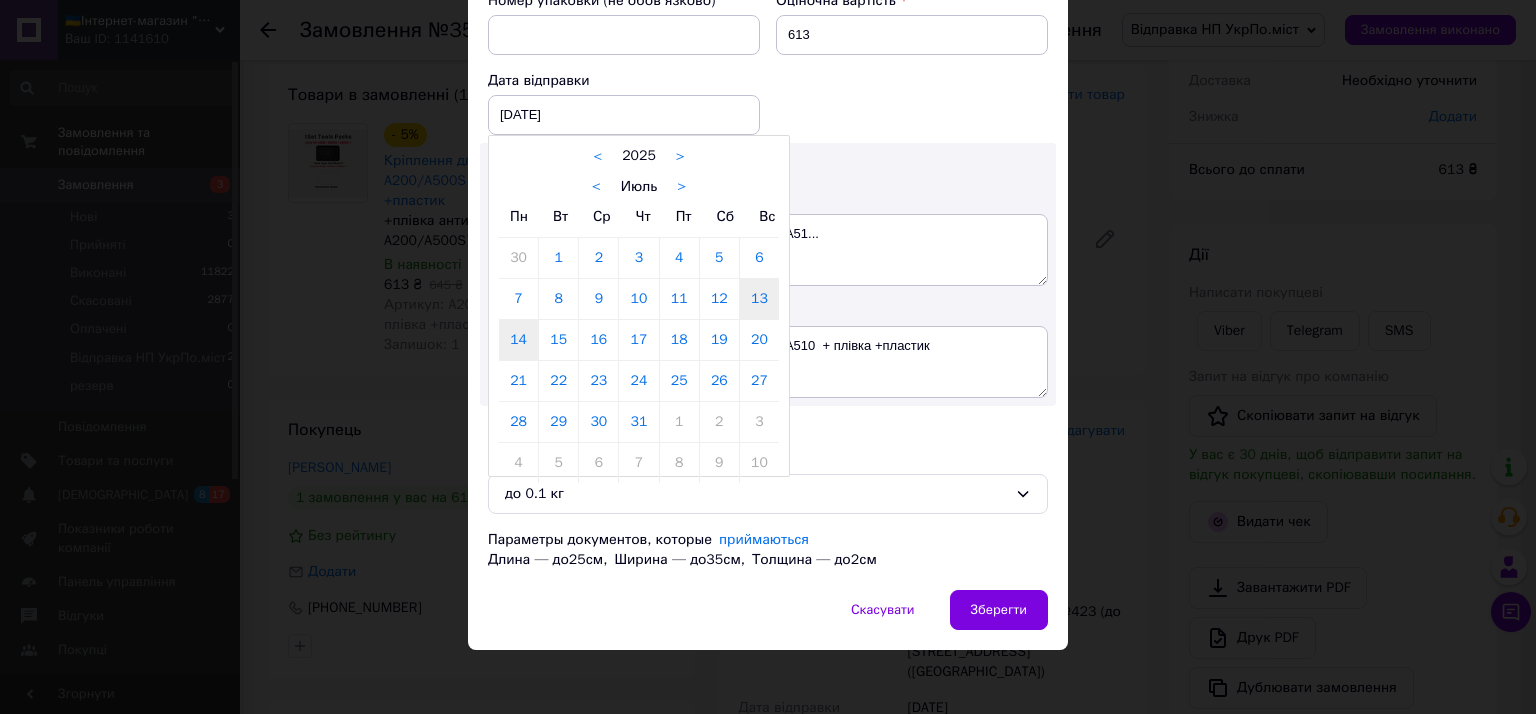 click on "14" at bounding box center [518, 340] 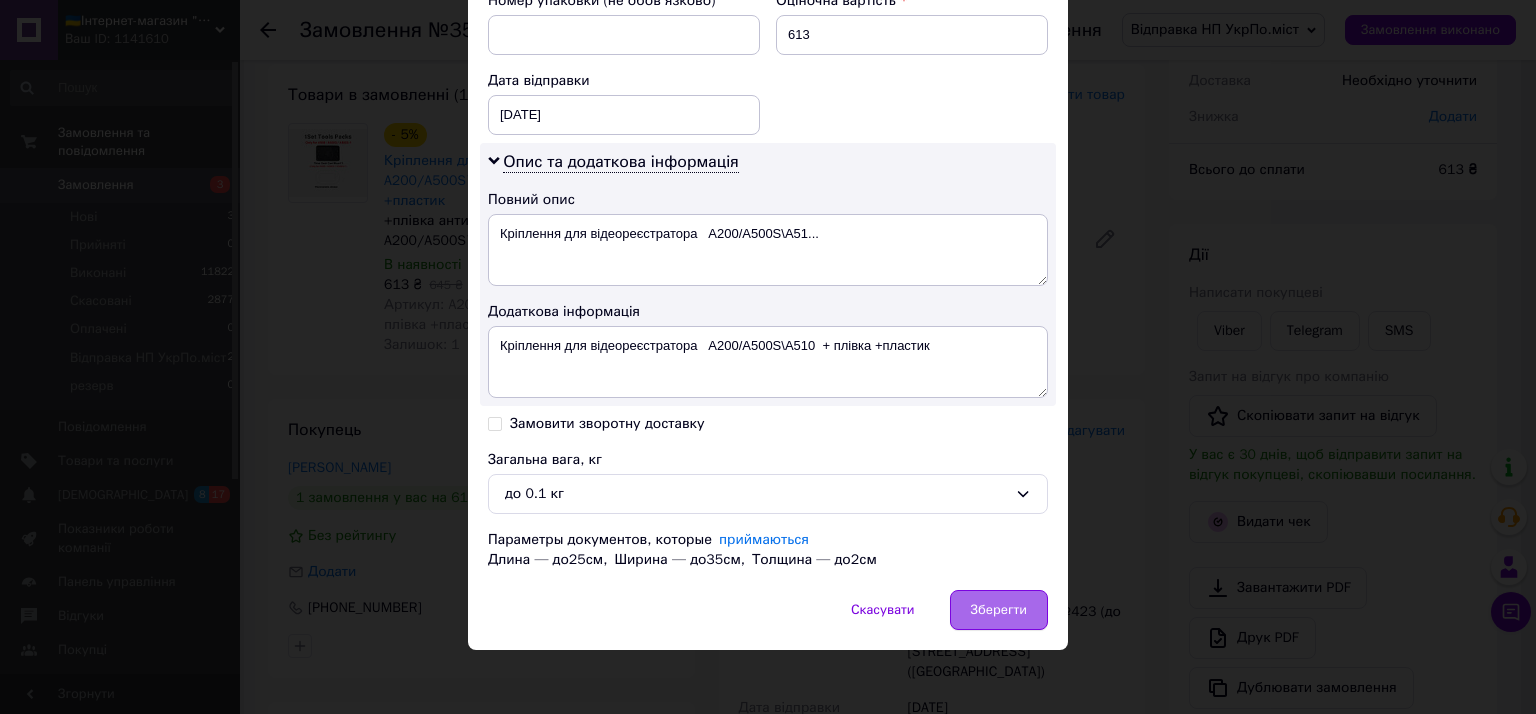 click on "Зберегти" at bounding box center [999, 610] 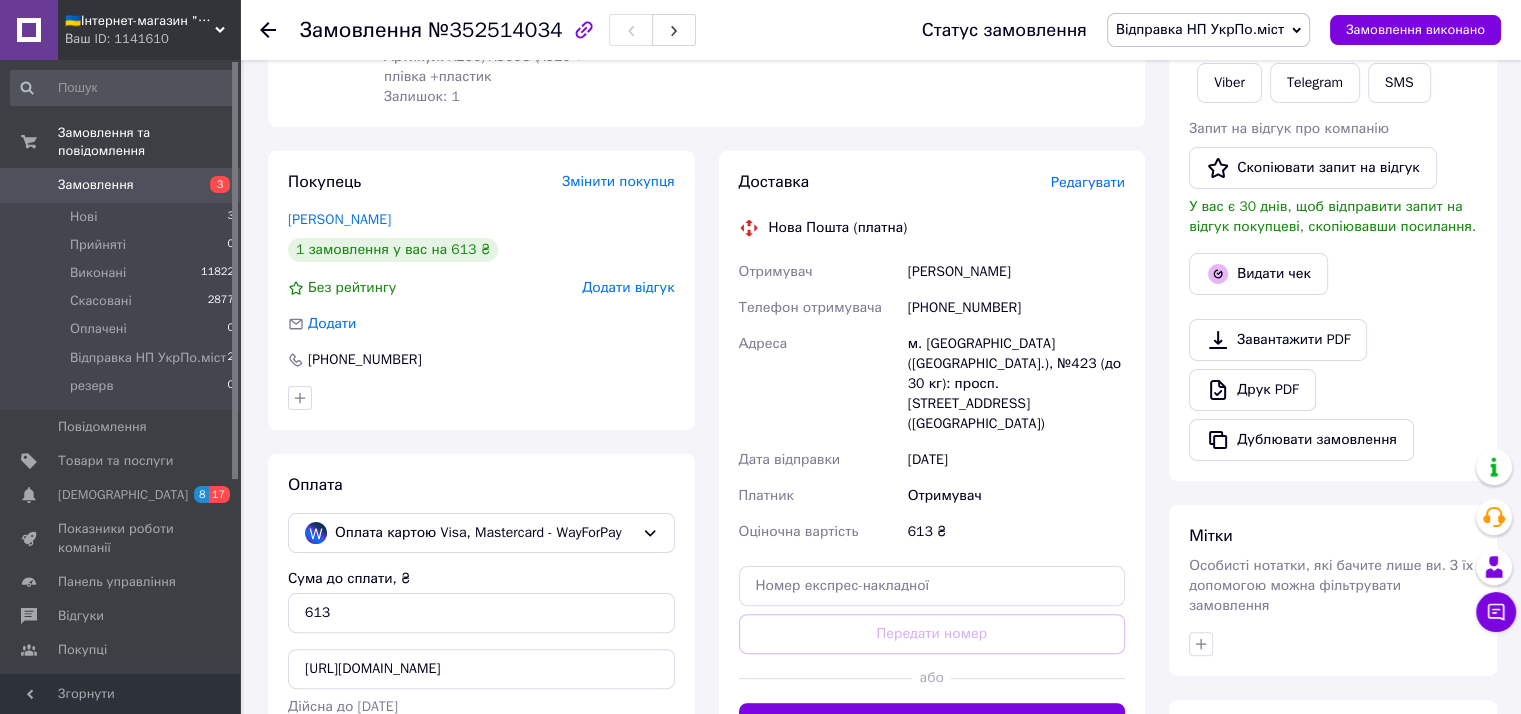 scroll, scrollTop: 408, scrollLeft: 0, axis: vertical 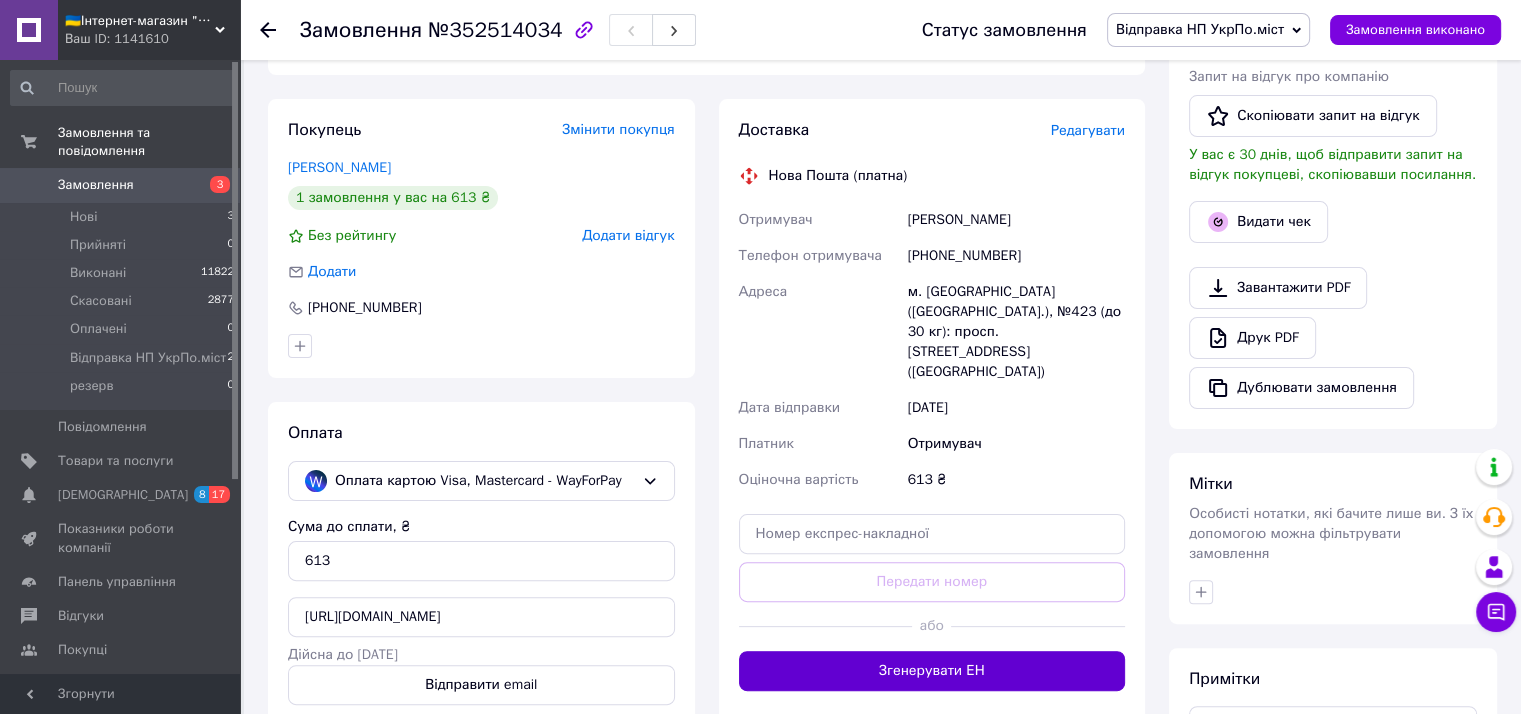 click on "Згенерувати ЕН" at bounding box center [932, 671] 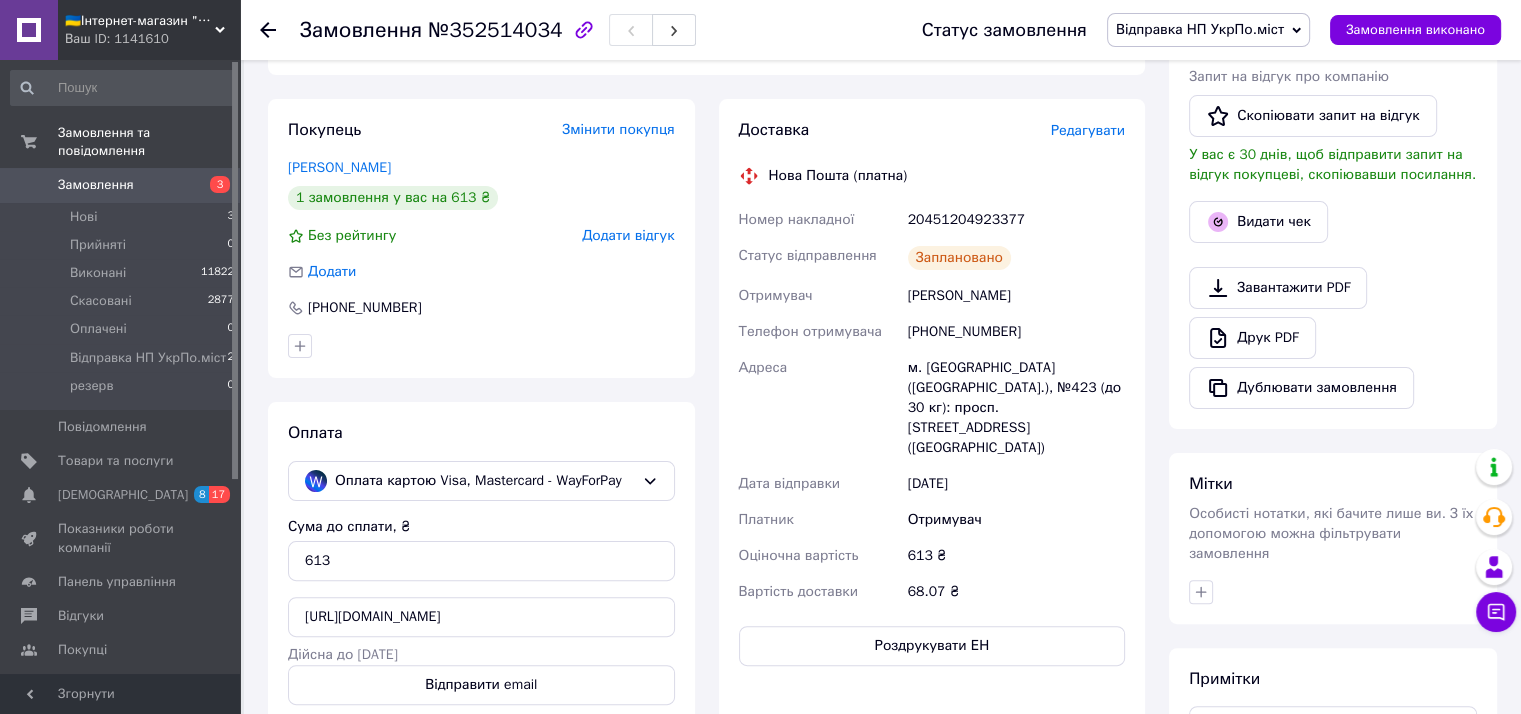 click on "Замовлення" at bounding box center (96, 185) 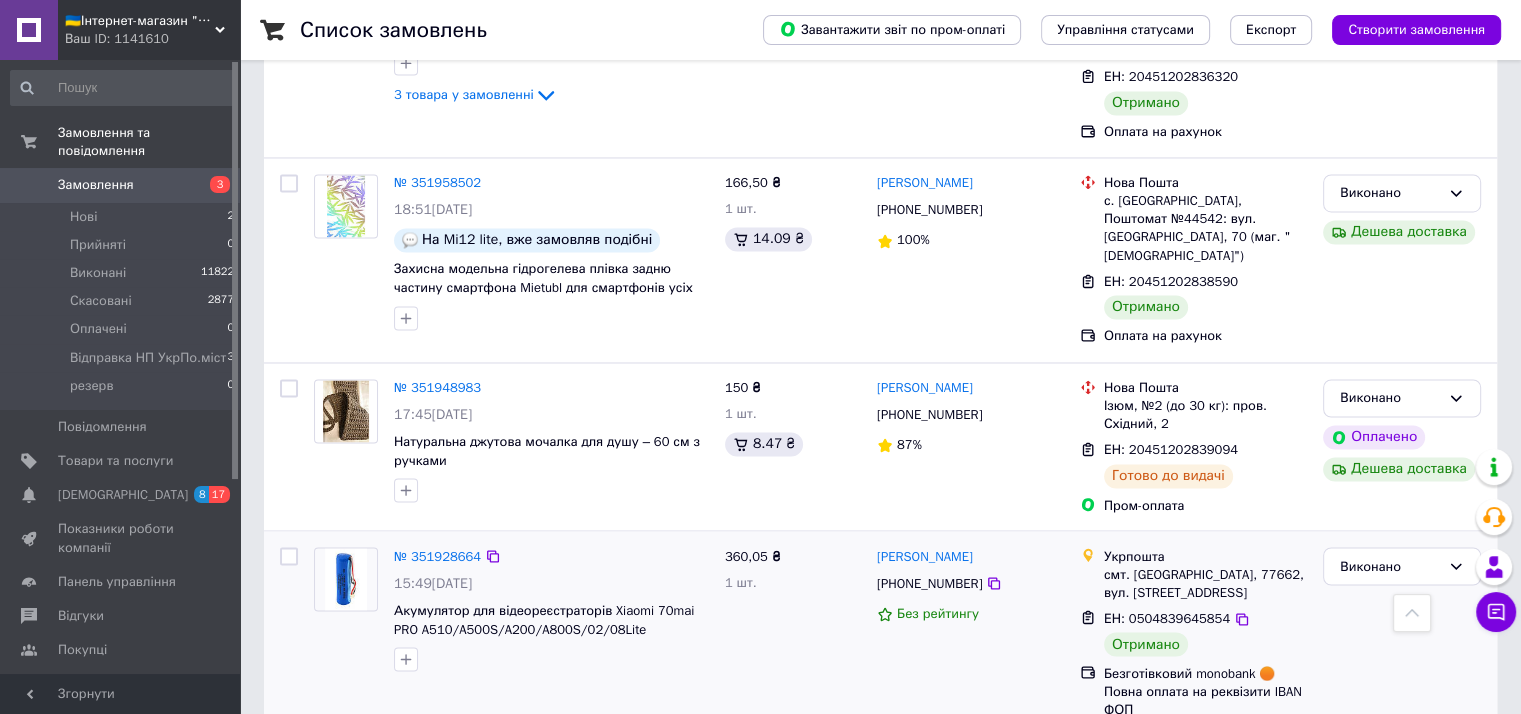 scroll, scrollTop: 3363, scrollLeft: 0, axis: vertical 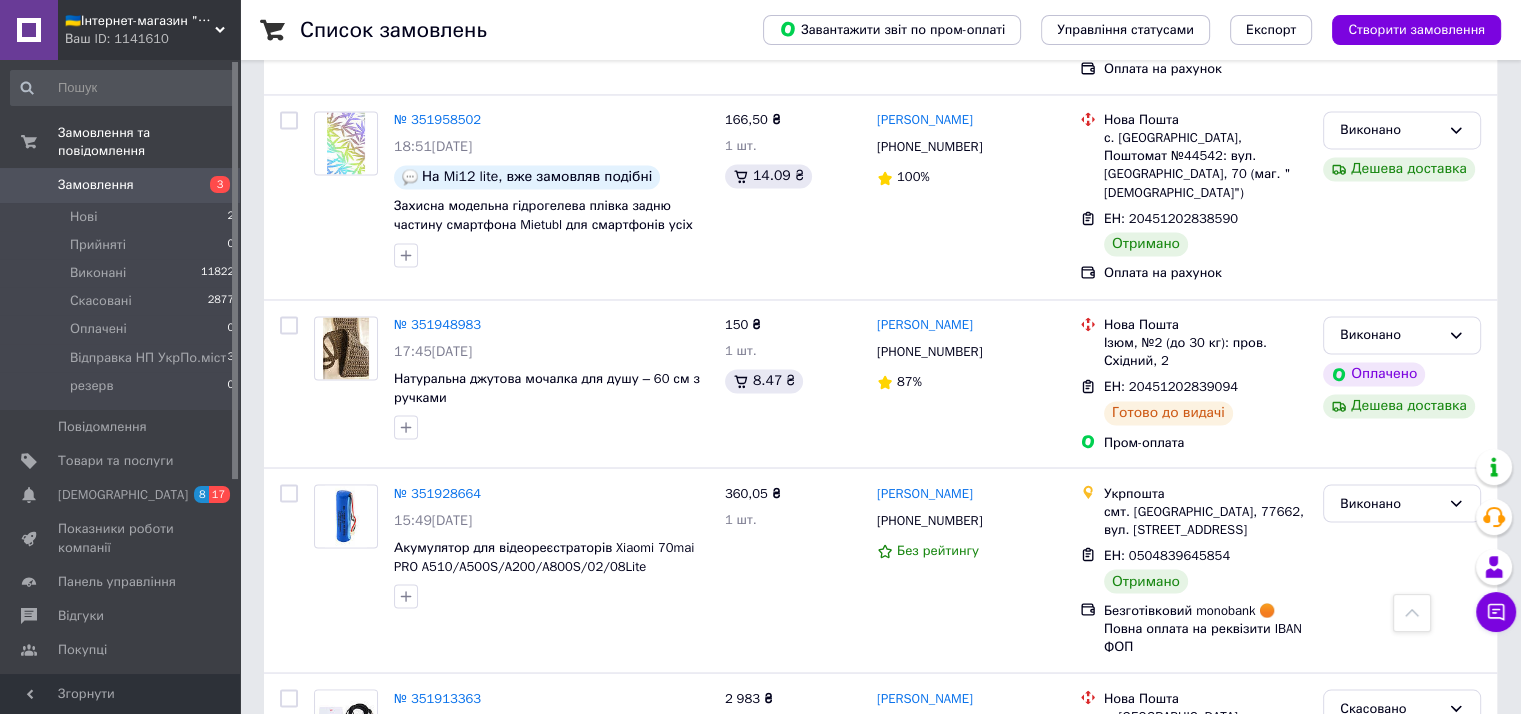 click on "Замовлення" at bounding box center (96, 185) 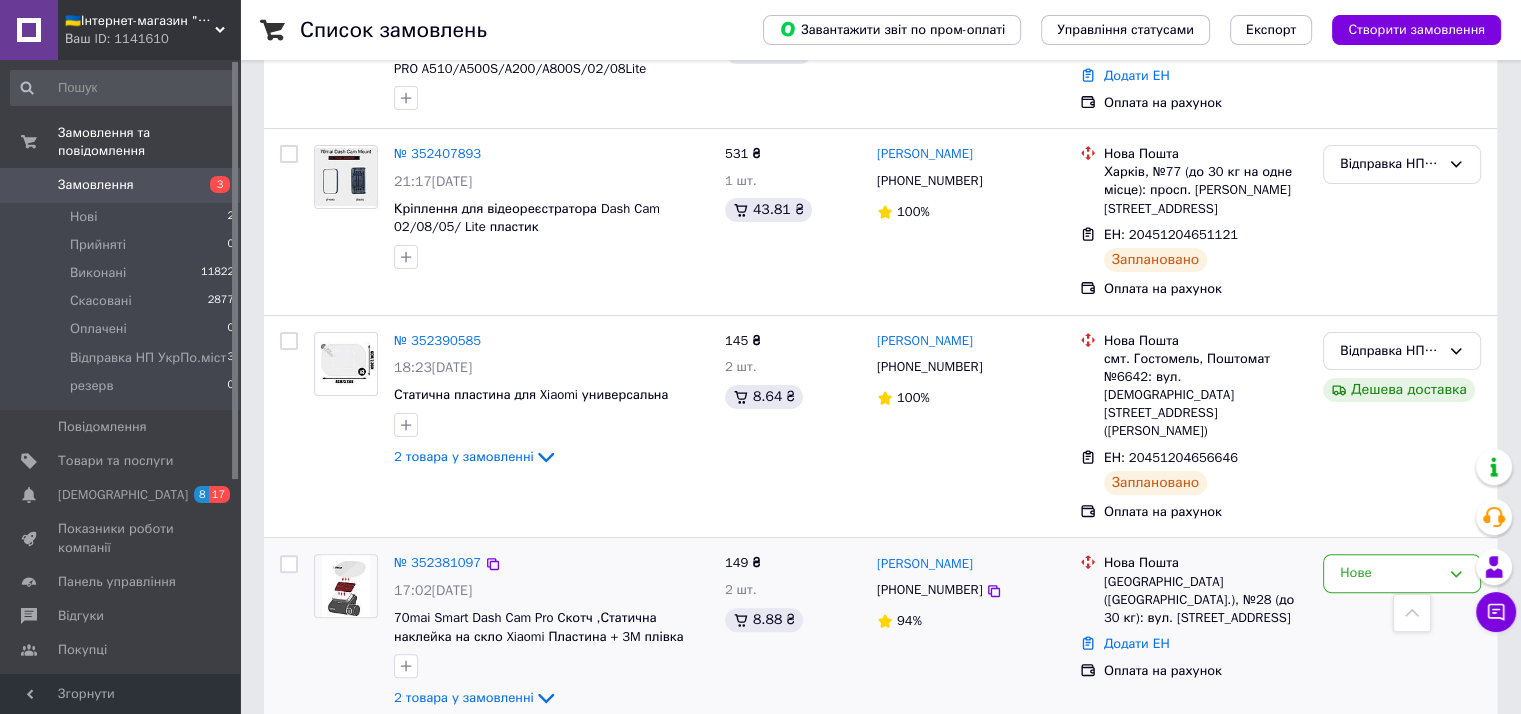 scroll, scrollTop: 600, scrollLeft: 0, axis: vertical 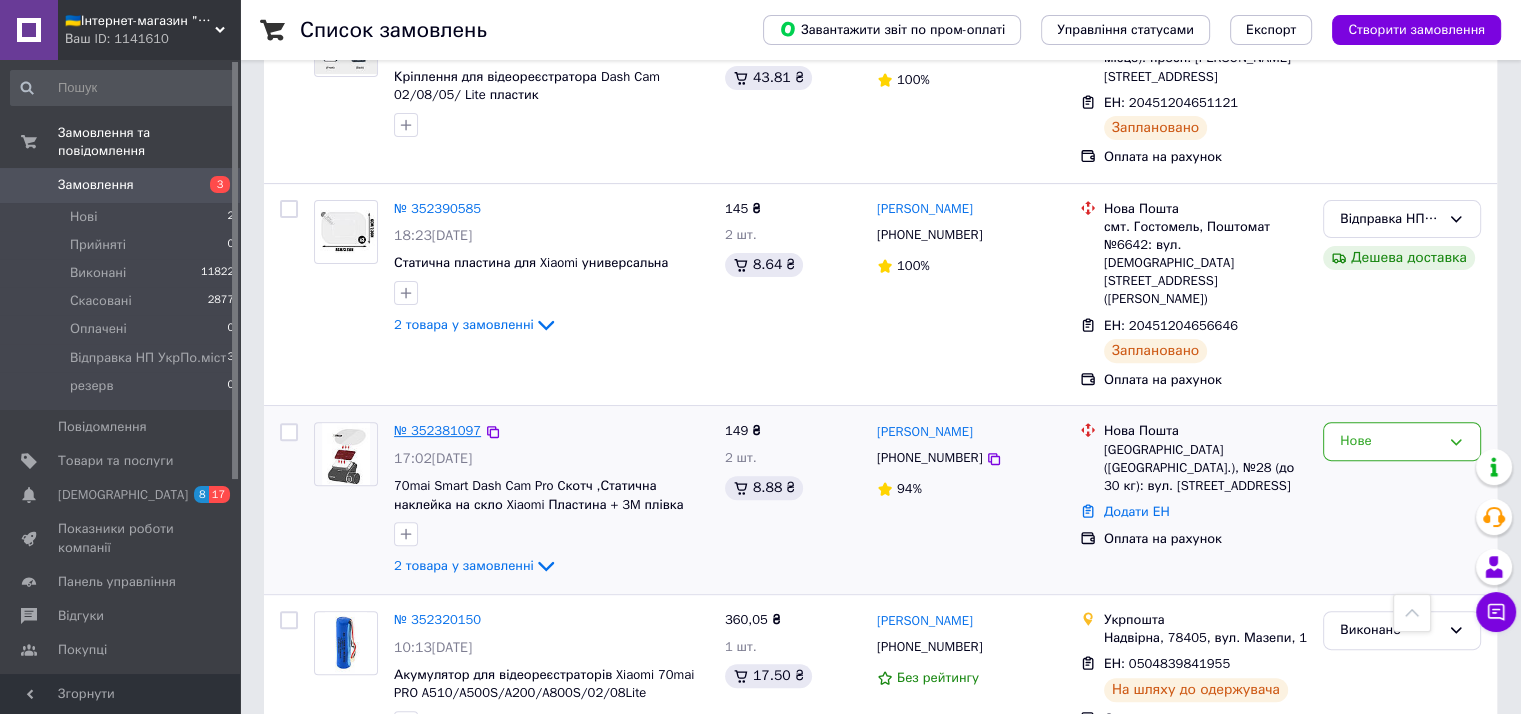 click on "№ 352381097" at bounding box center (437, 430) 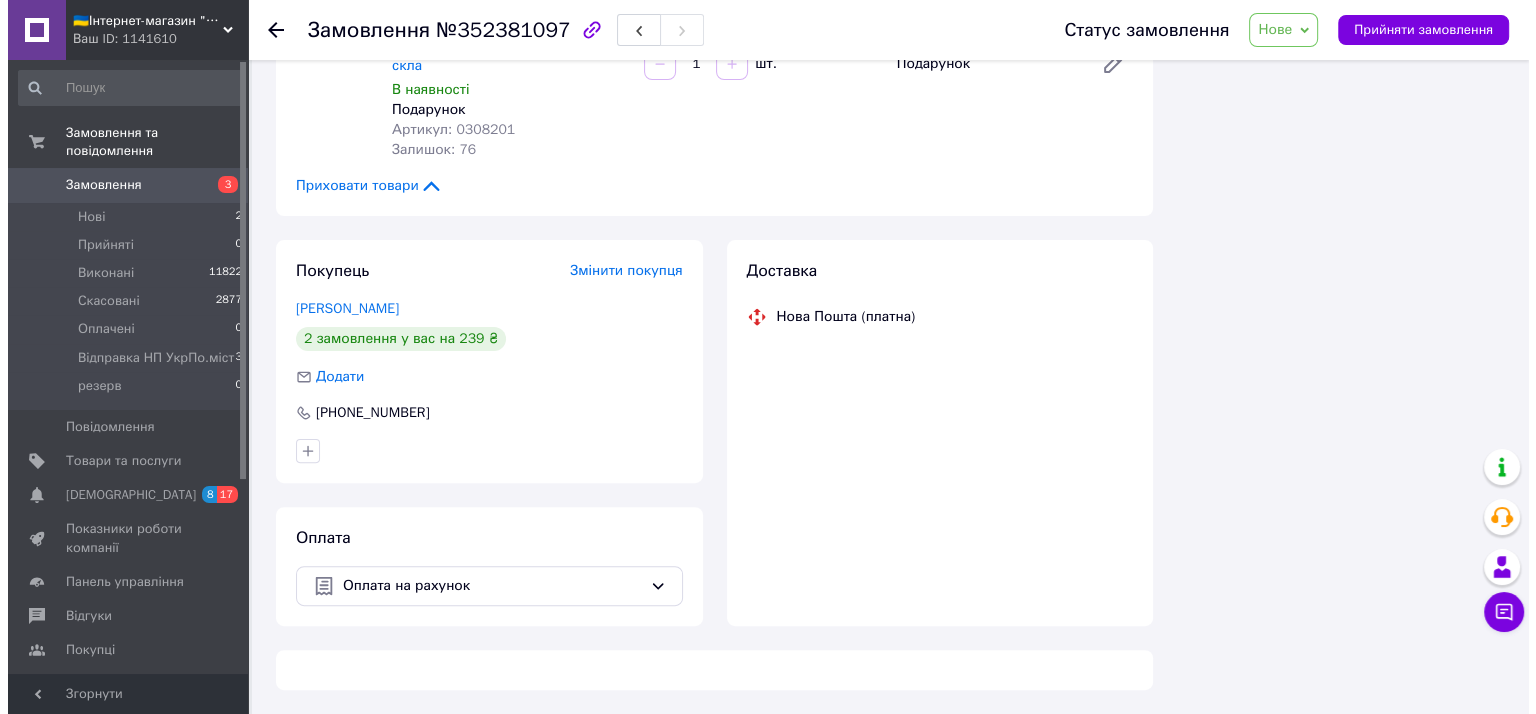 scroll, scrollTop: 600, scrollLeft: 0, axis: vertical 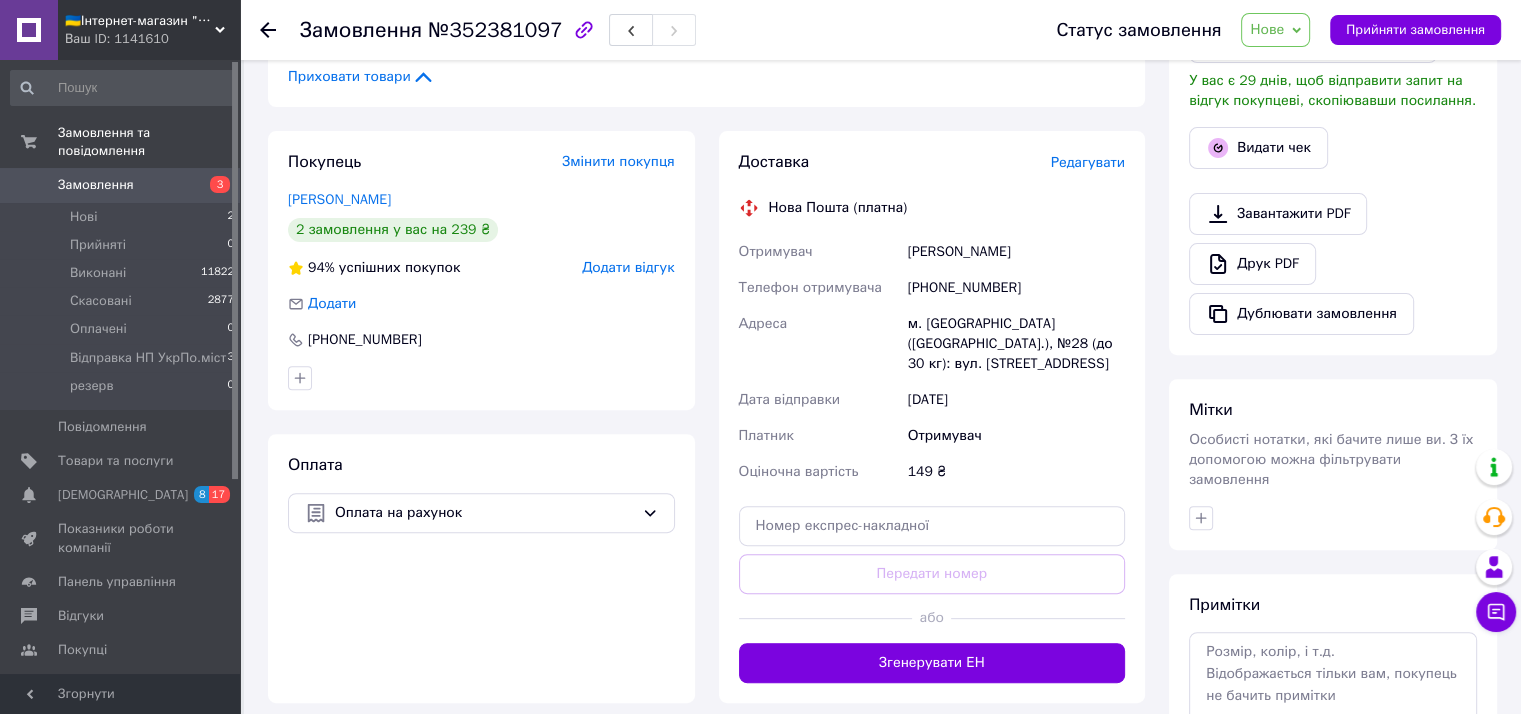 click on "Редагувати" at bounding box center (1088, 162) 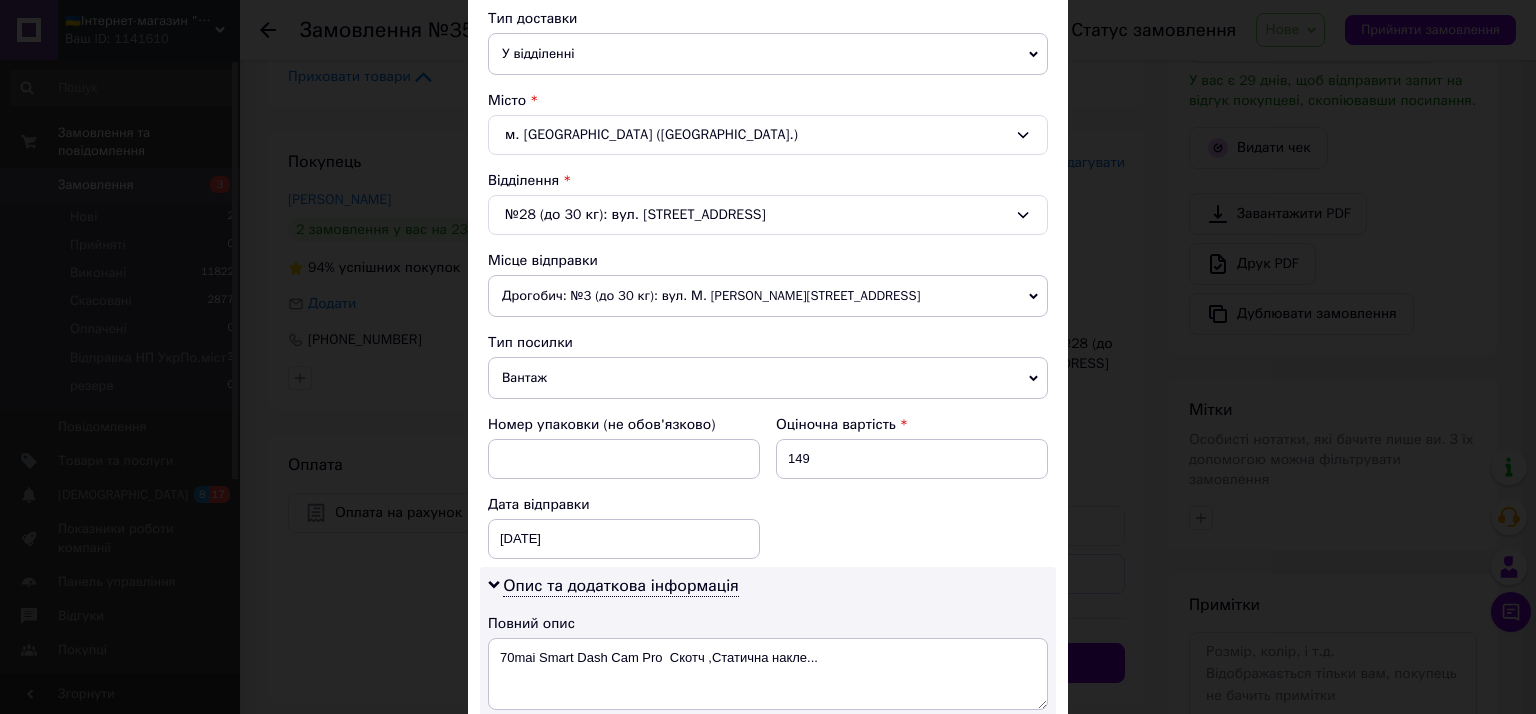scroll, scrollTop: 500, scrollLeft: 0, axis: vertical 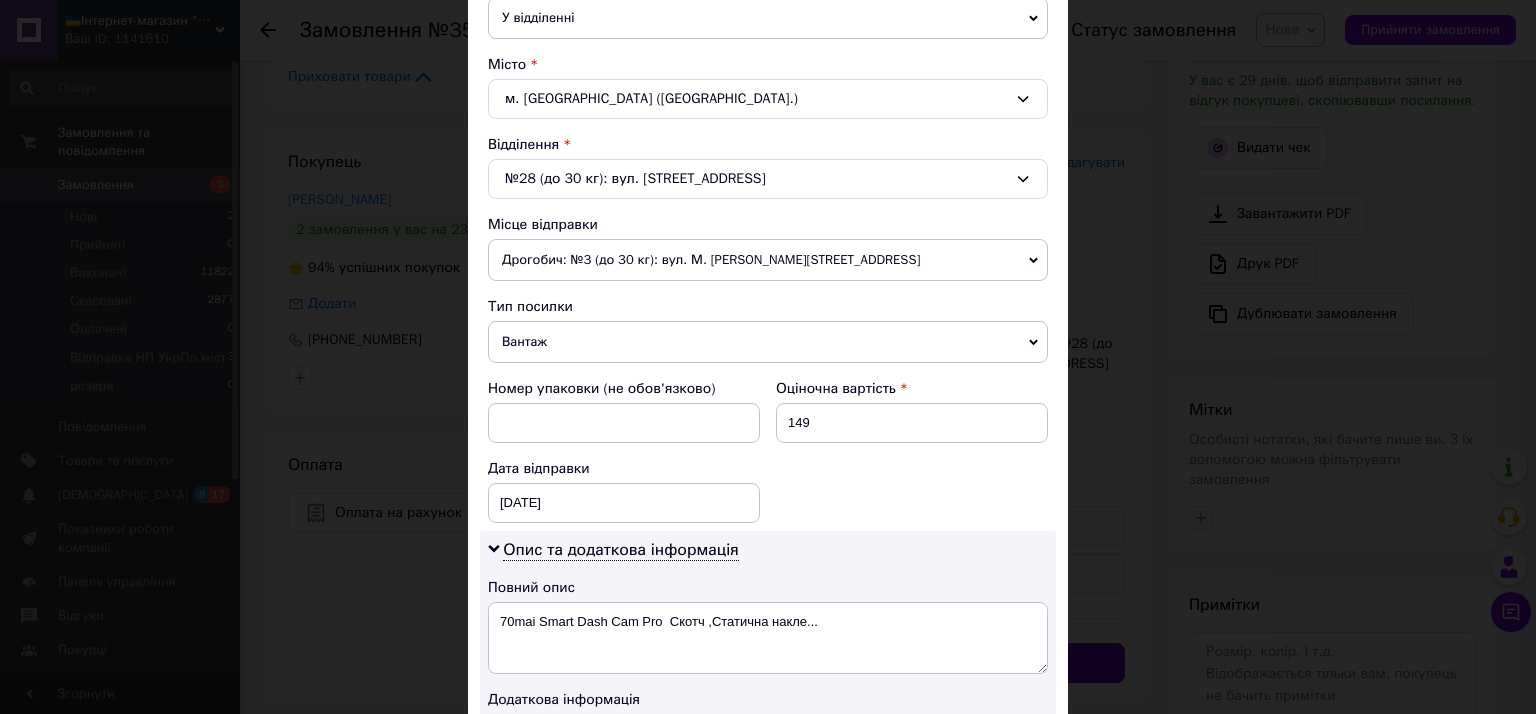 click on "Вантаж" at bounding box center (768, 342) 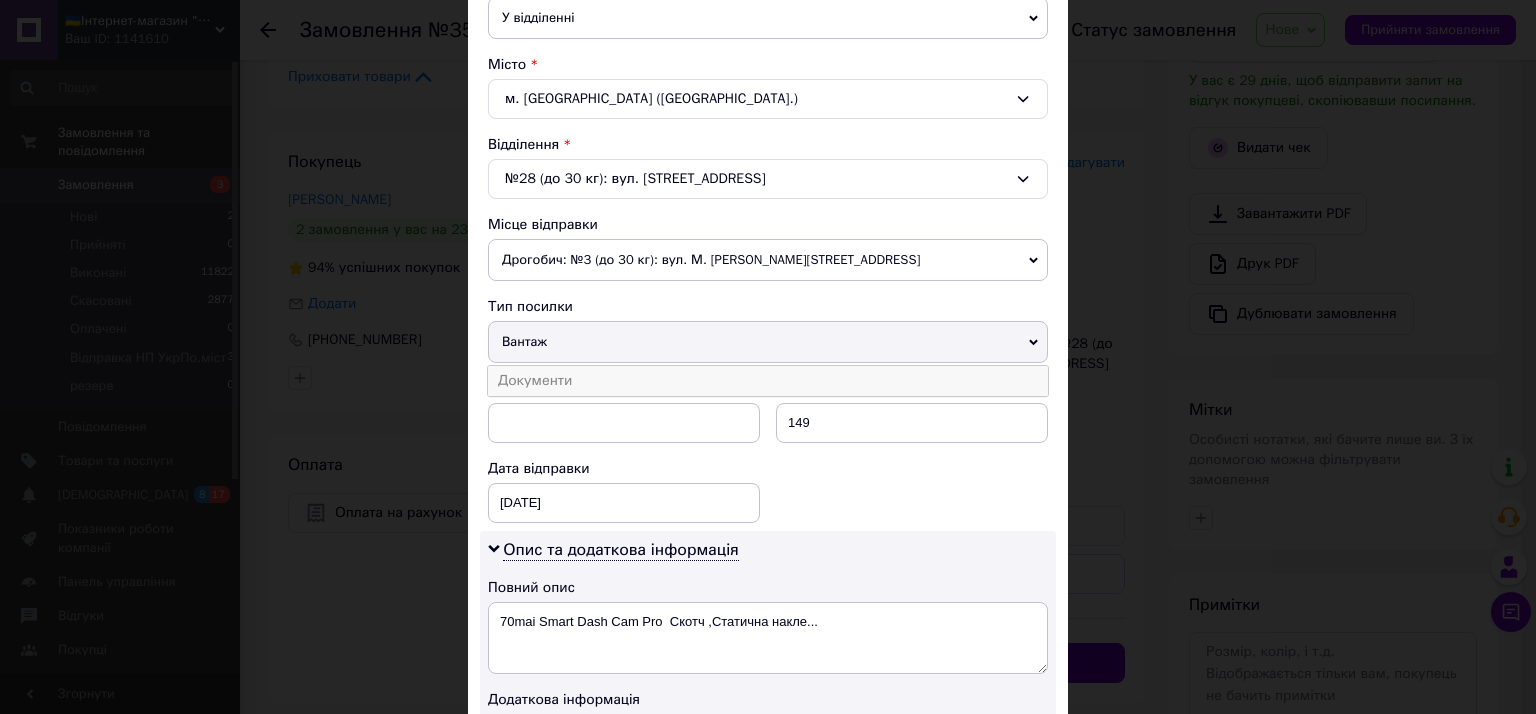 click on "Документи" at bounding box center [768, 381] 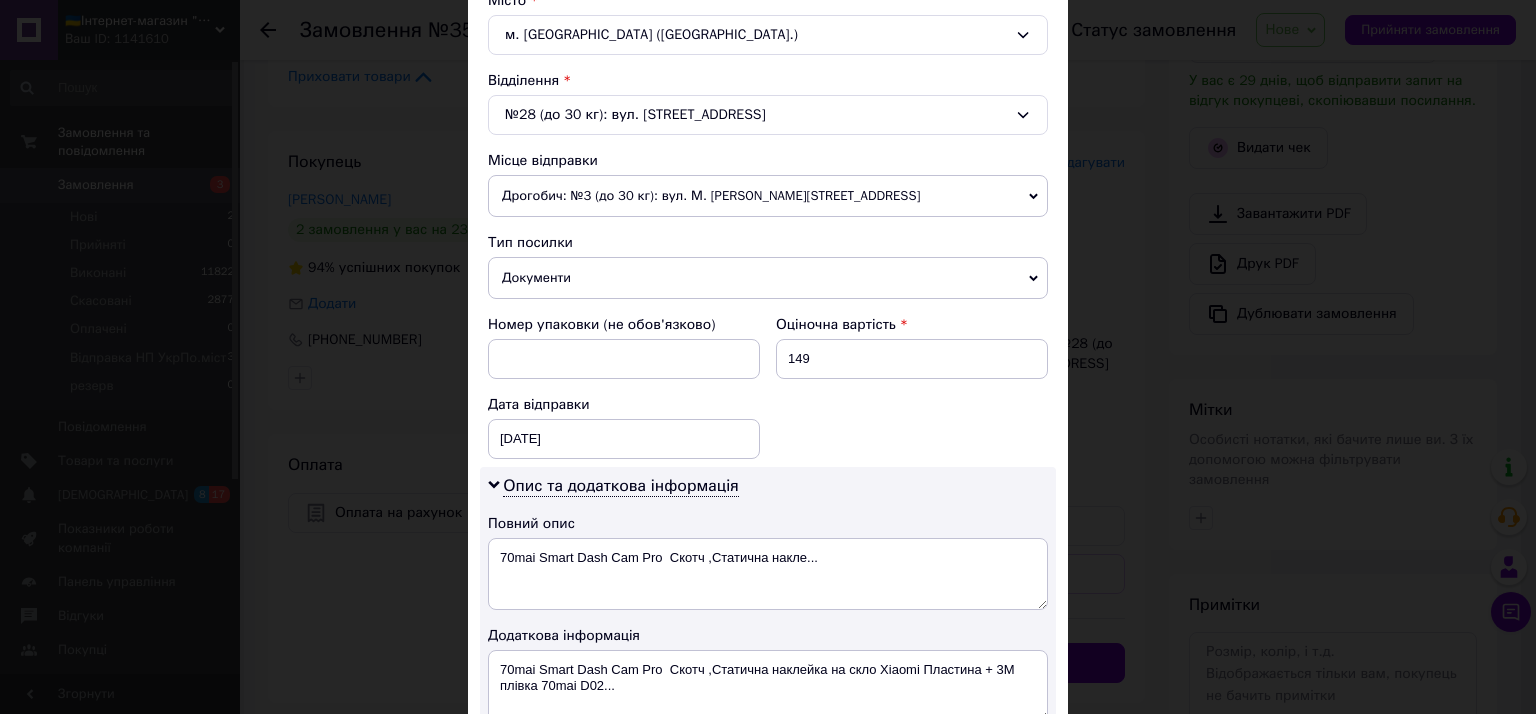 scroll, scrollTop: 600, scrollLeft: 0, axis: vertical 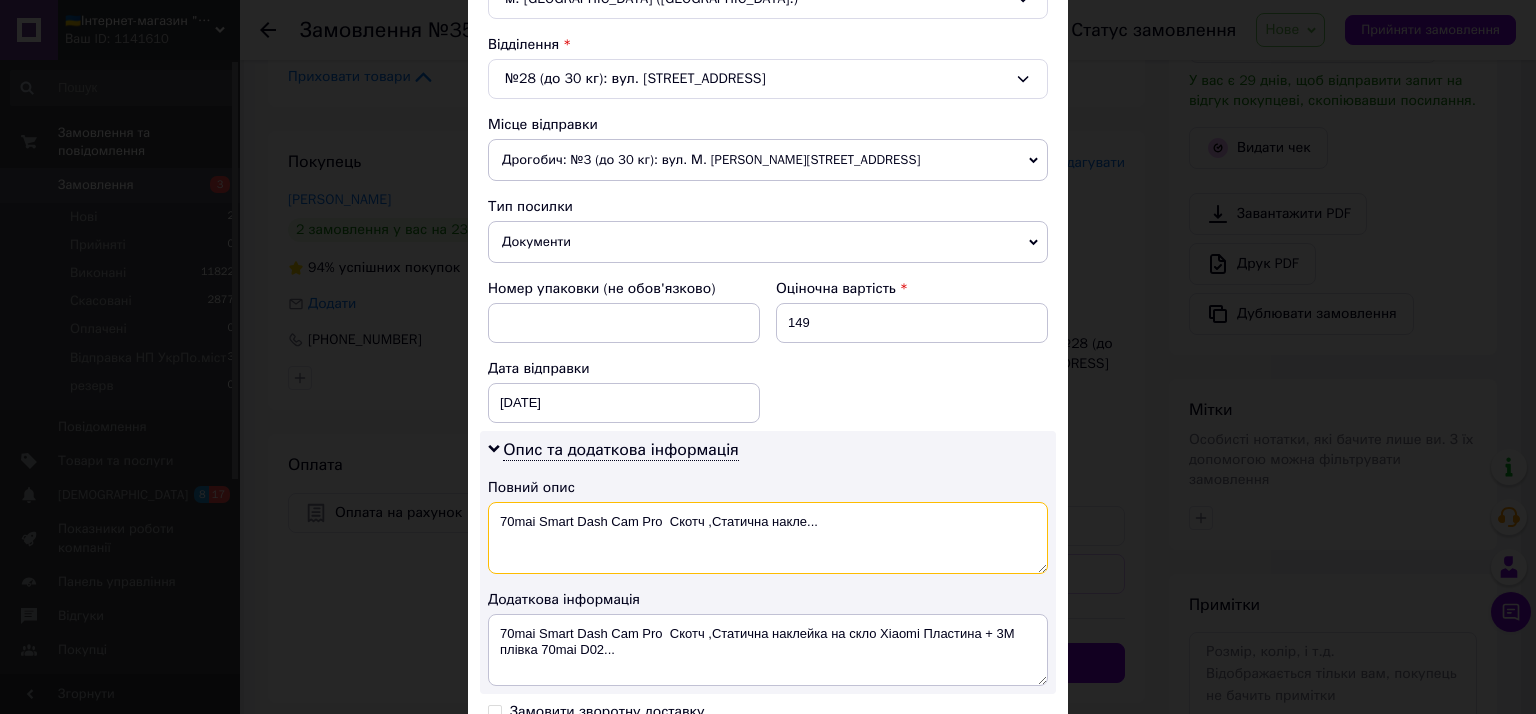 drag, startPoint x: 703, startPoint y: 515, endPoint x: 936, endPoint y: 539, distance: 234.23279 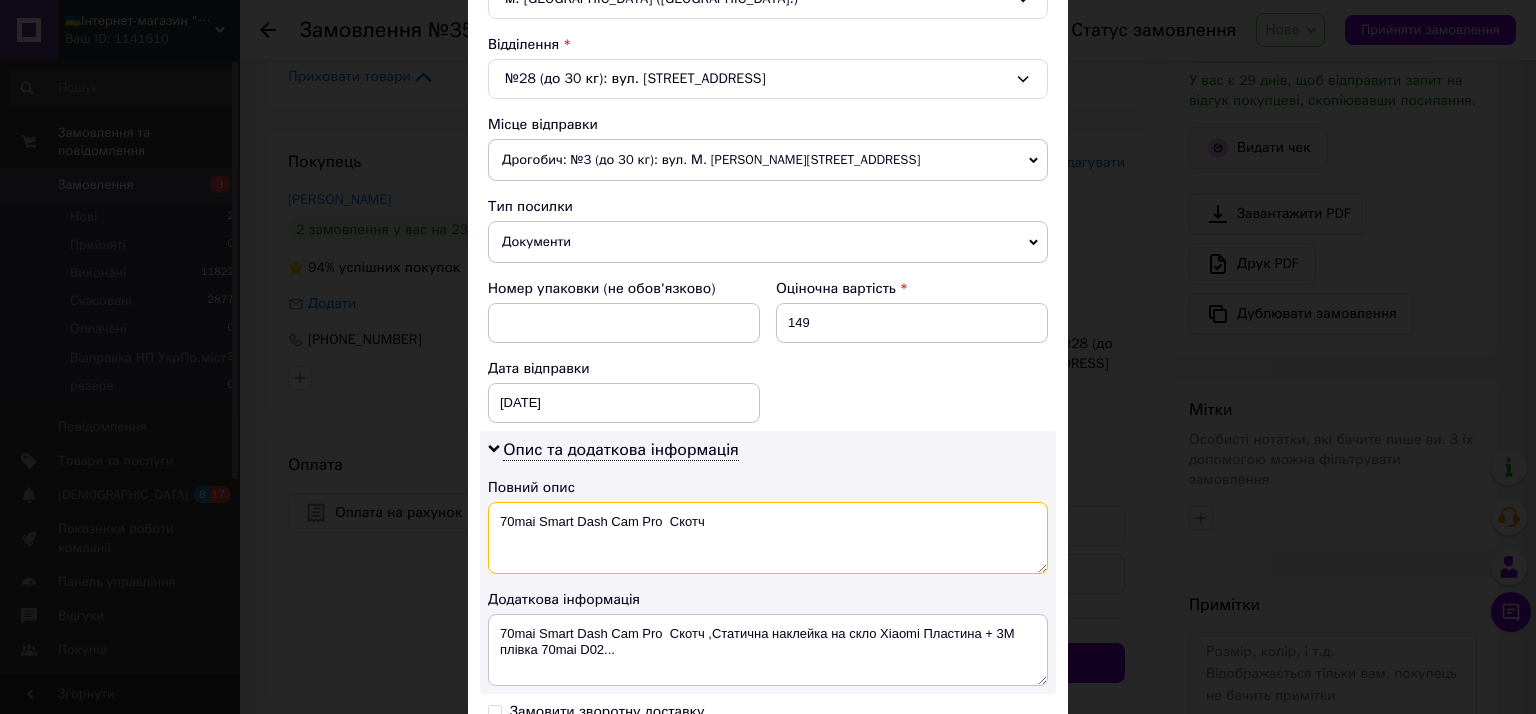 type on "70mai Smart Dash Cam Pro  Cкотч" 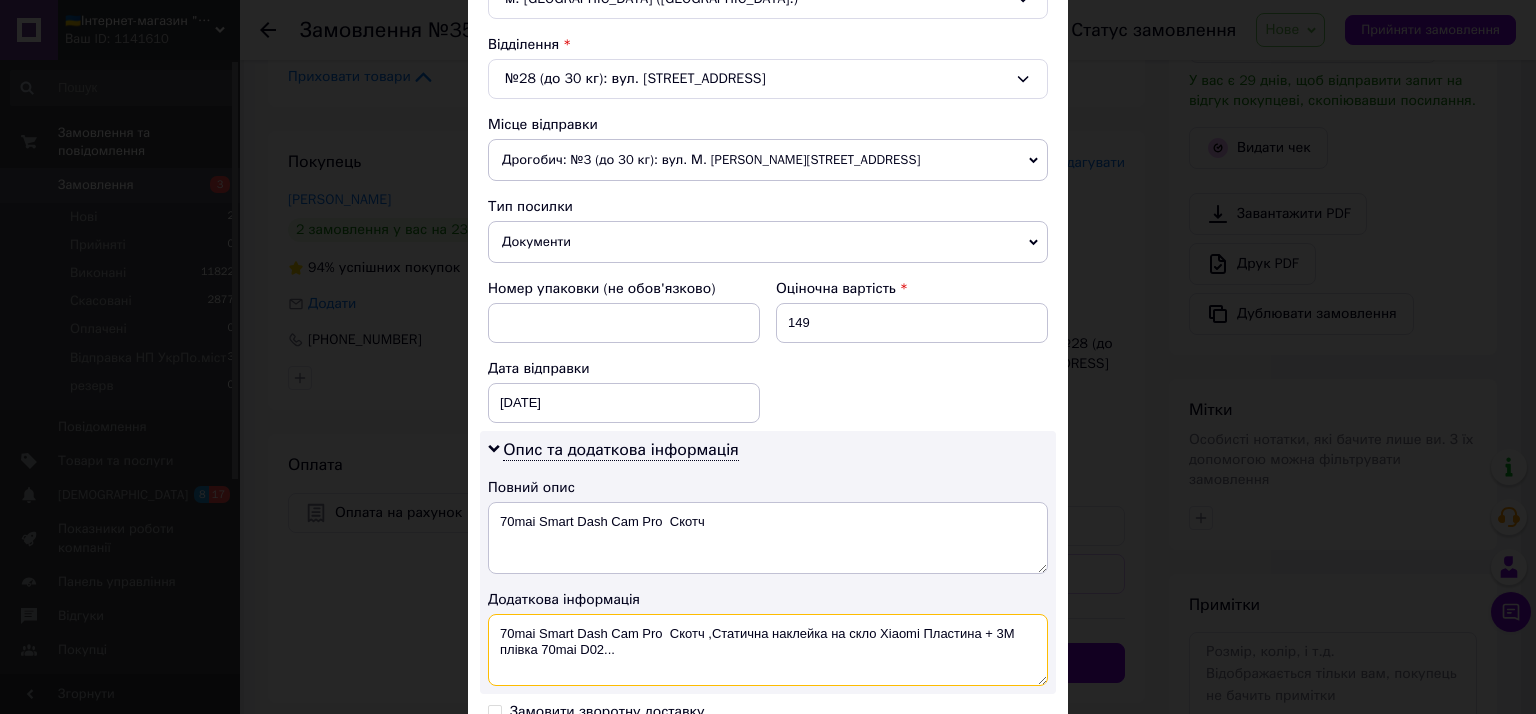 drag, startPoint x: 874, startPoint y: 622, endPoint x: 1076, endPoint y: 686, distance: 211.8962 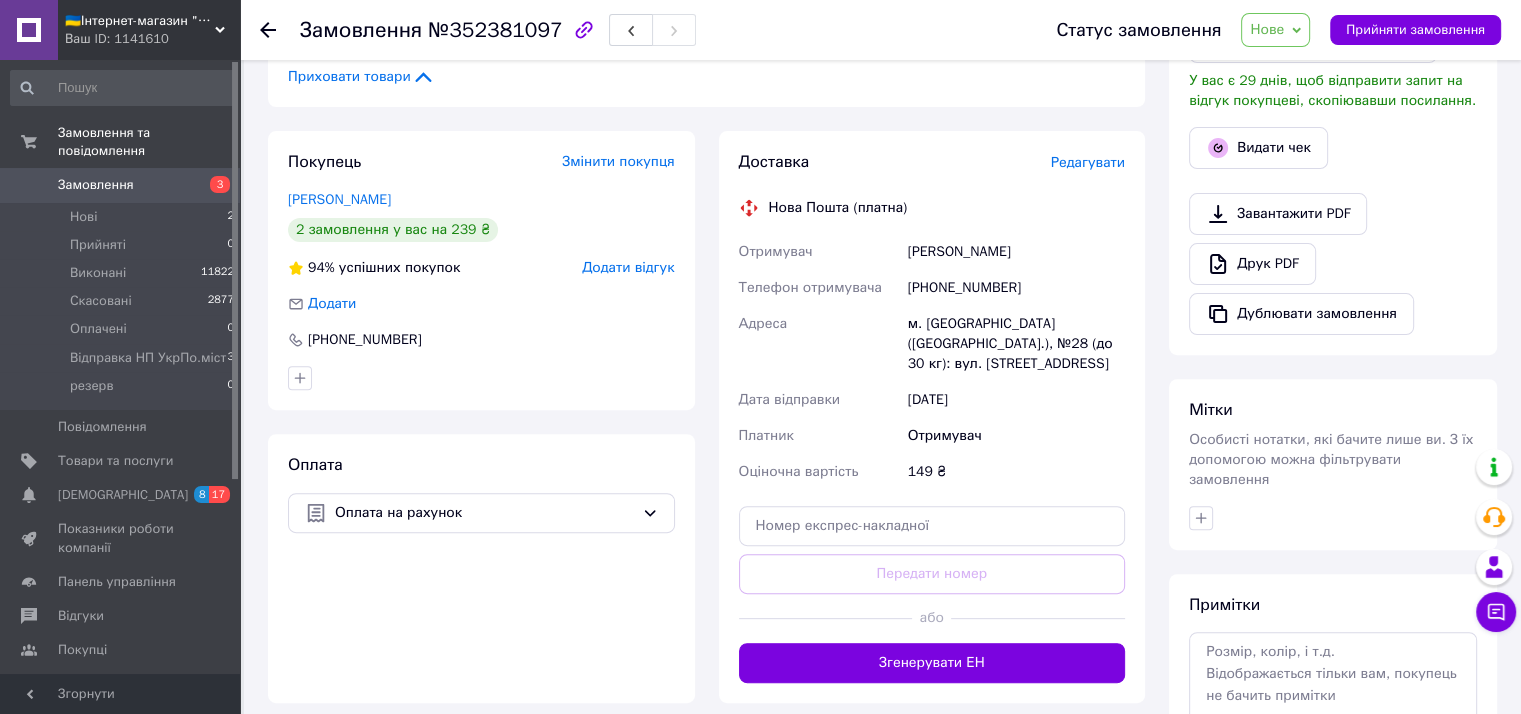 click on "Редагувати" at bounding box center [1088, 162] 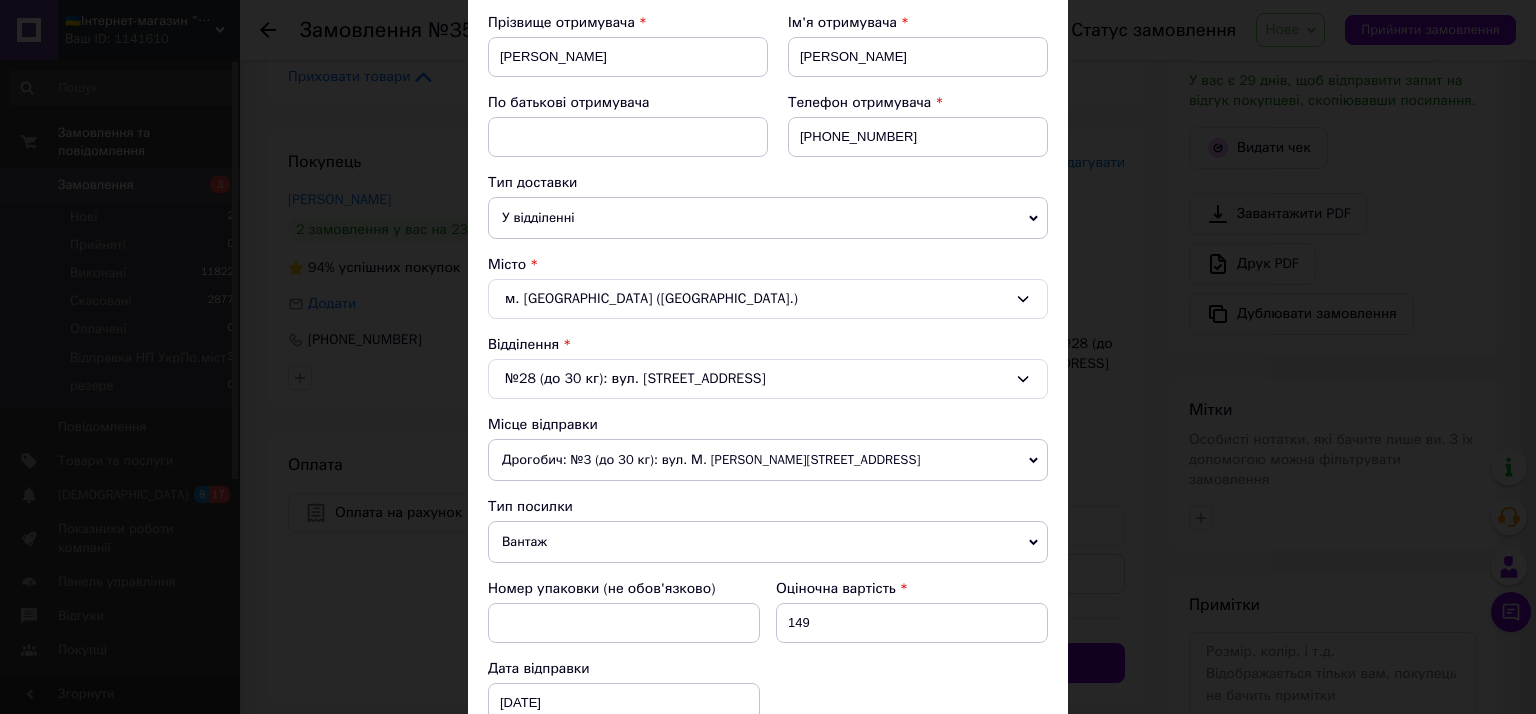 scroll, scrollTop: 400, scrollLeft: 0, axis: vertical 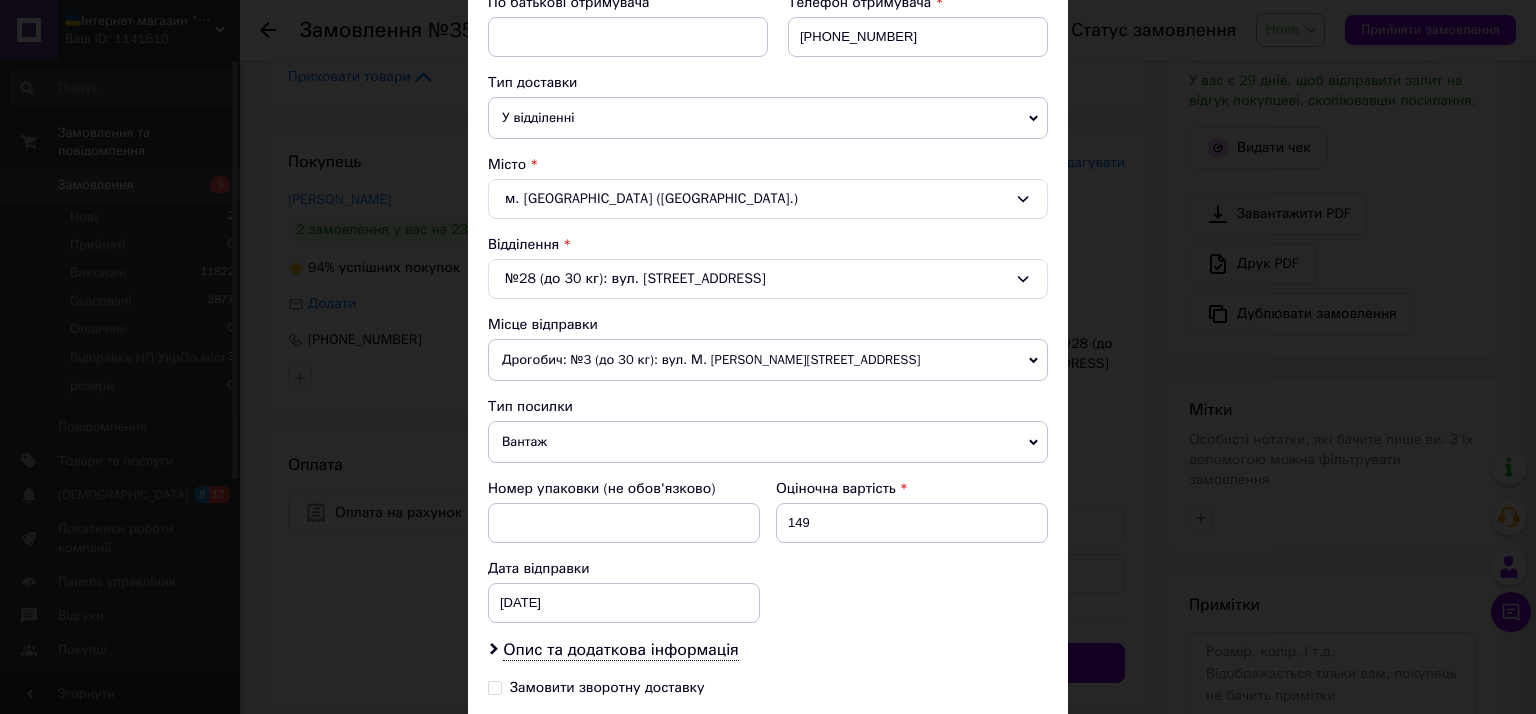 click on "Вантаж" at bounding box center [768, 442] 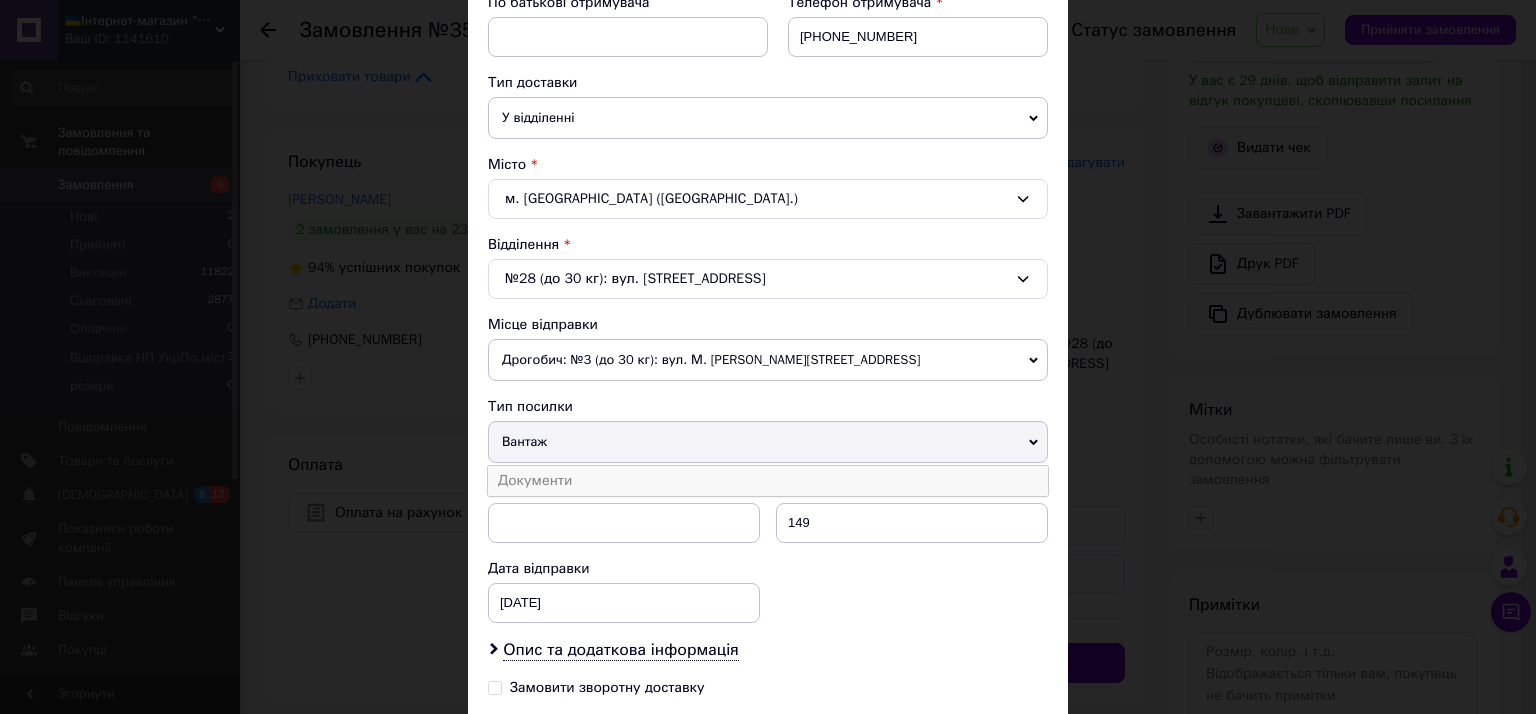 click on "Документи" at bounding box center [768, 481] 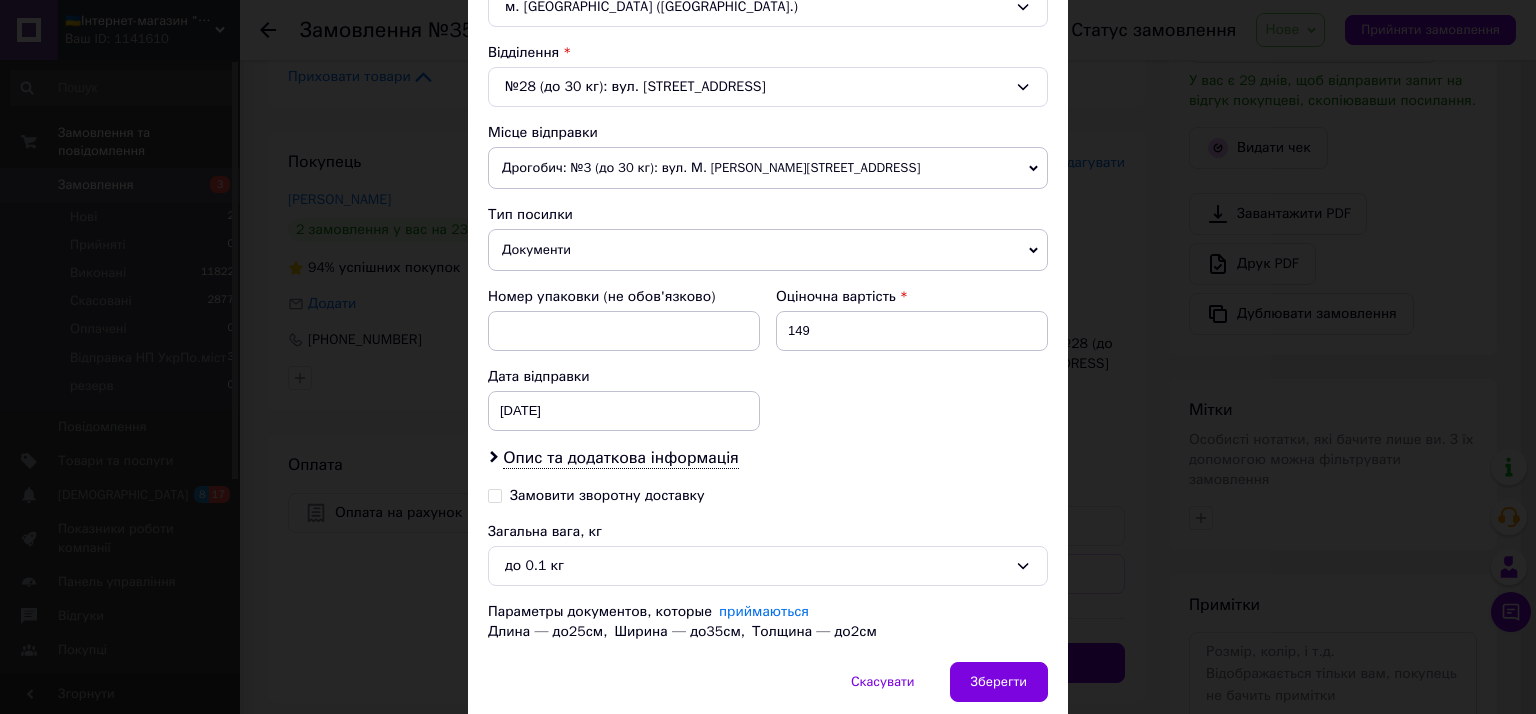 scroll, scrollTop: 600, scrollLeft: 0, axis: vertical 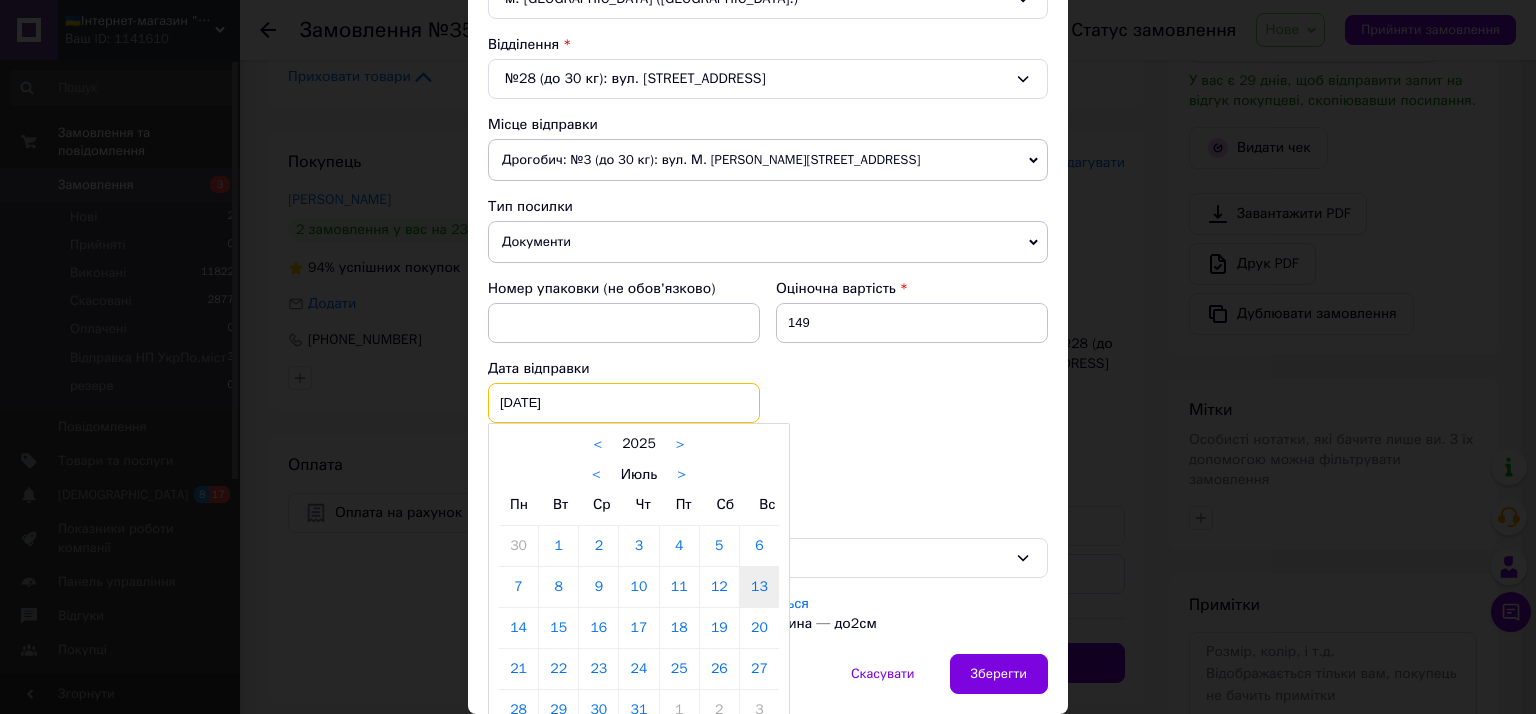 click on "[DATE] < 2025 > < Июль > Пн Вт Ср Чт Пт Сб Вс 30 1 2 3 4 5 6 7 8 9 10 11 12 13 14 15 16 17 18 19 20 21 22 23 24 25 26 27 28 29 30 31 1 2 3 4 5 6 7 8 9 10" at bounding box center [624, 403] 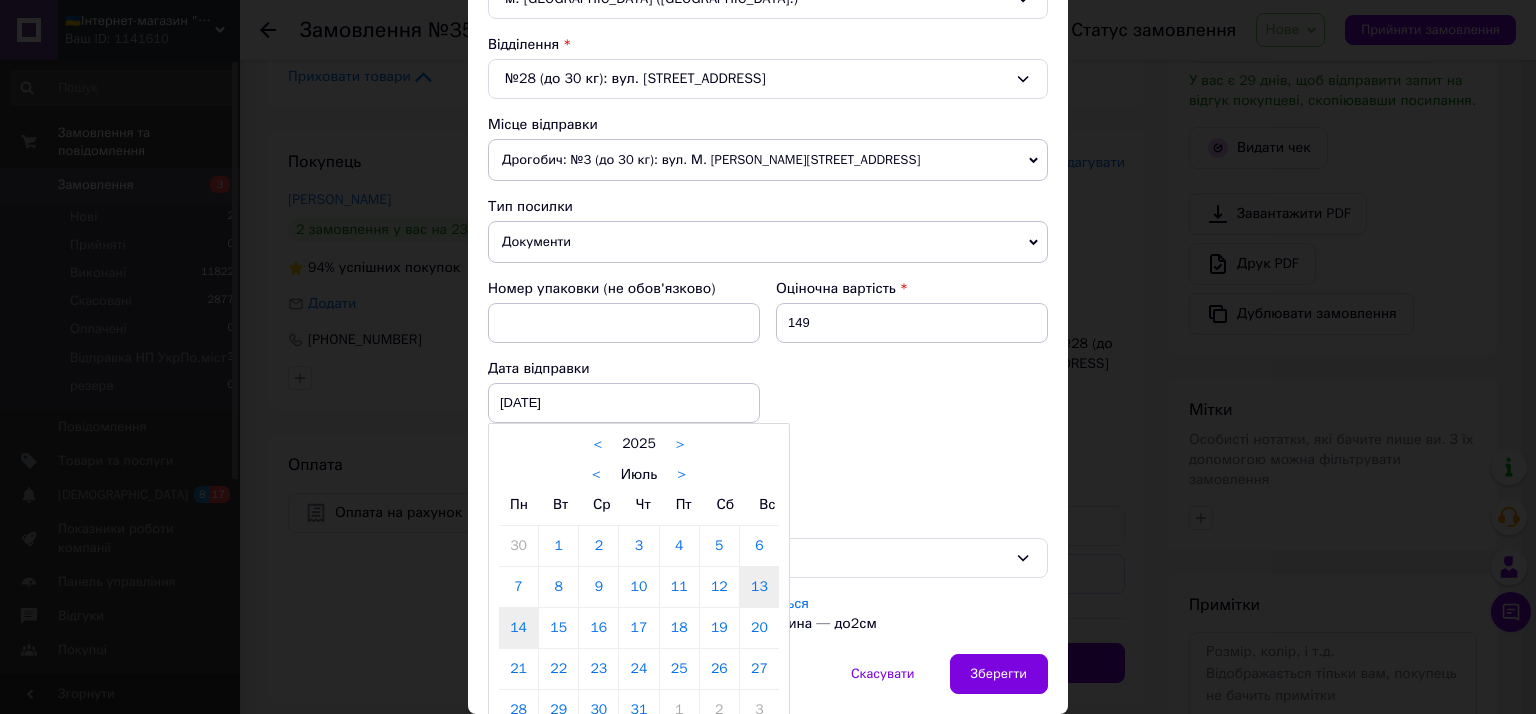 click on "14" at bounding box center (518, 628) 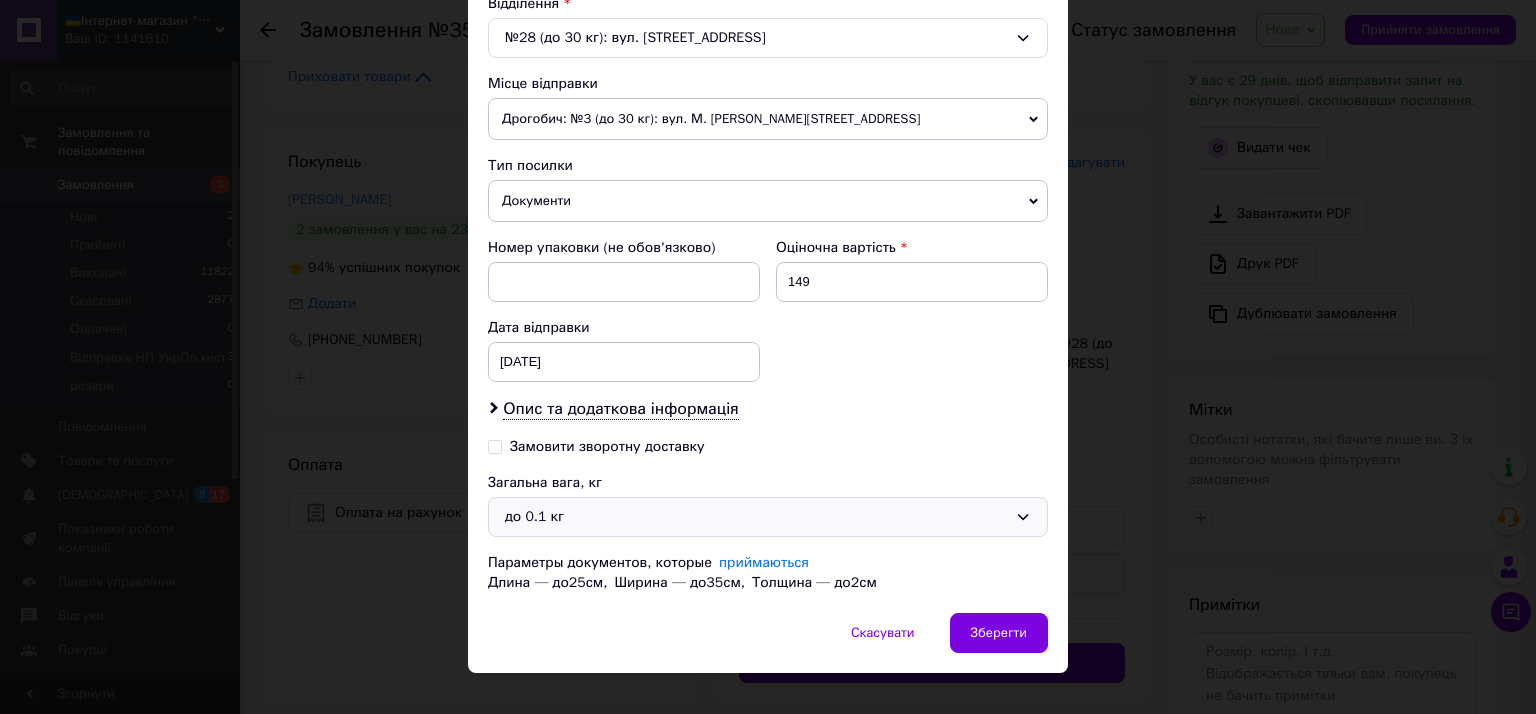 scroll, scrollTop: 664, scrollLeft: 0, axis: vertical 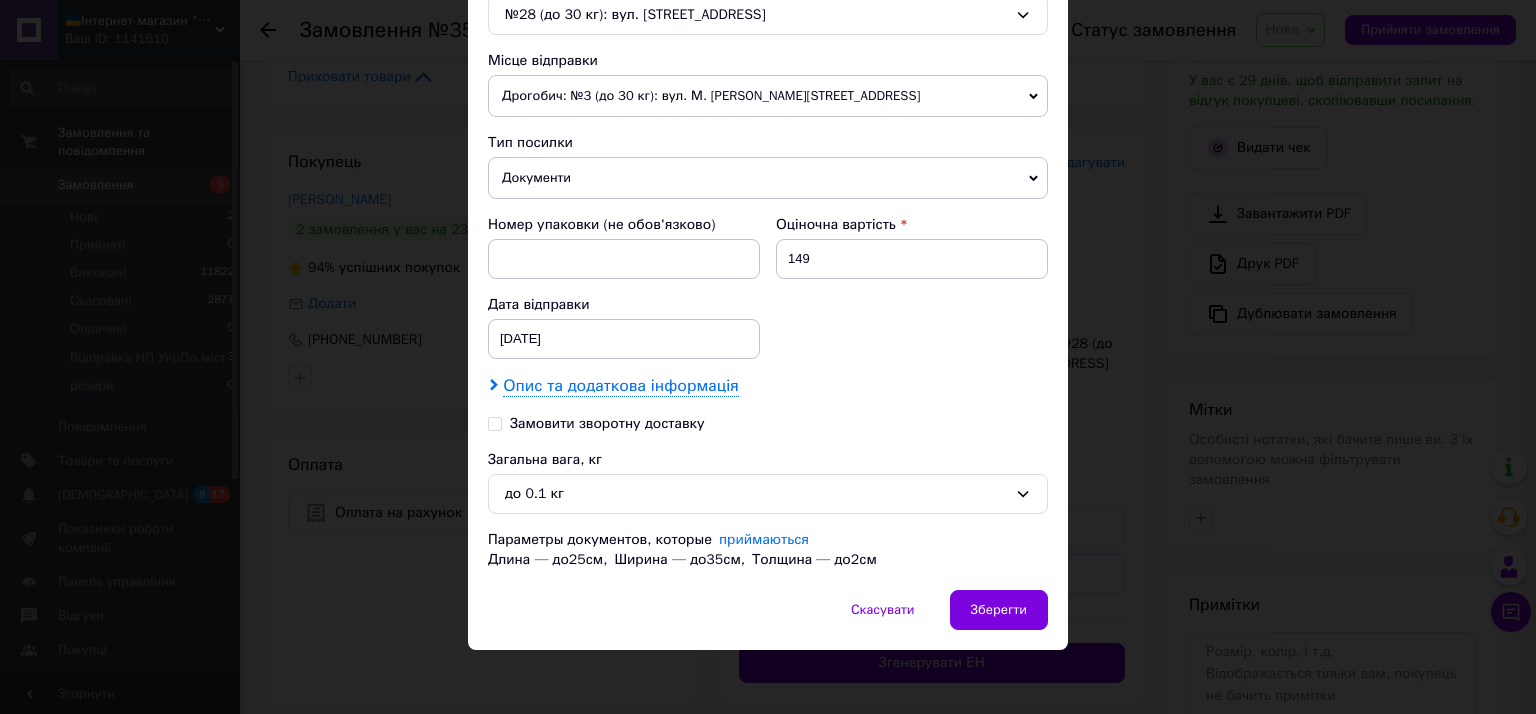 click on "Опис та додаткова інформація" at bounding box center (620, 386) 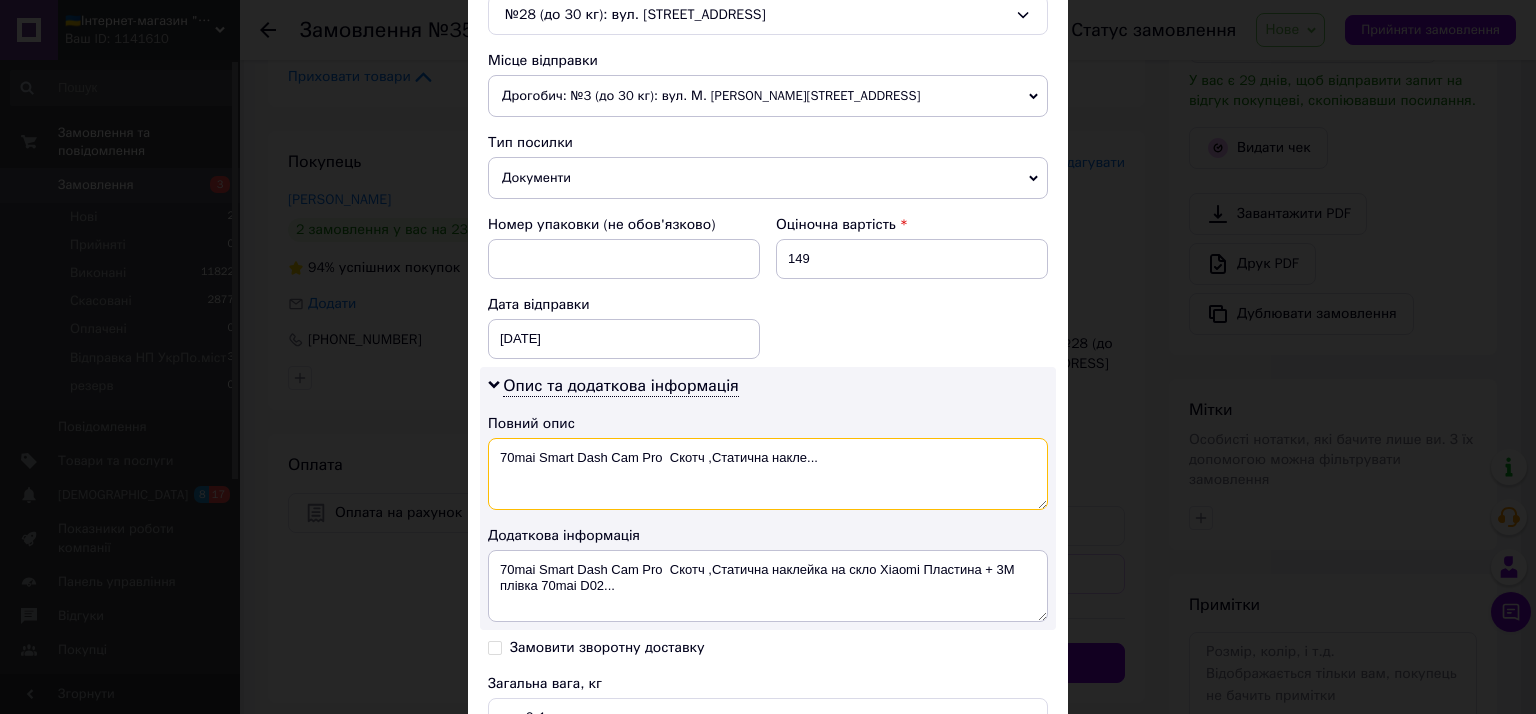 drag, startPoint x: 704, startPoint y: 451, endPoint x: 836, endPoint y: 462, distance: 132.45753 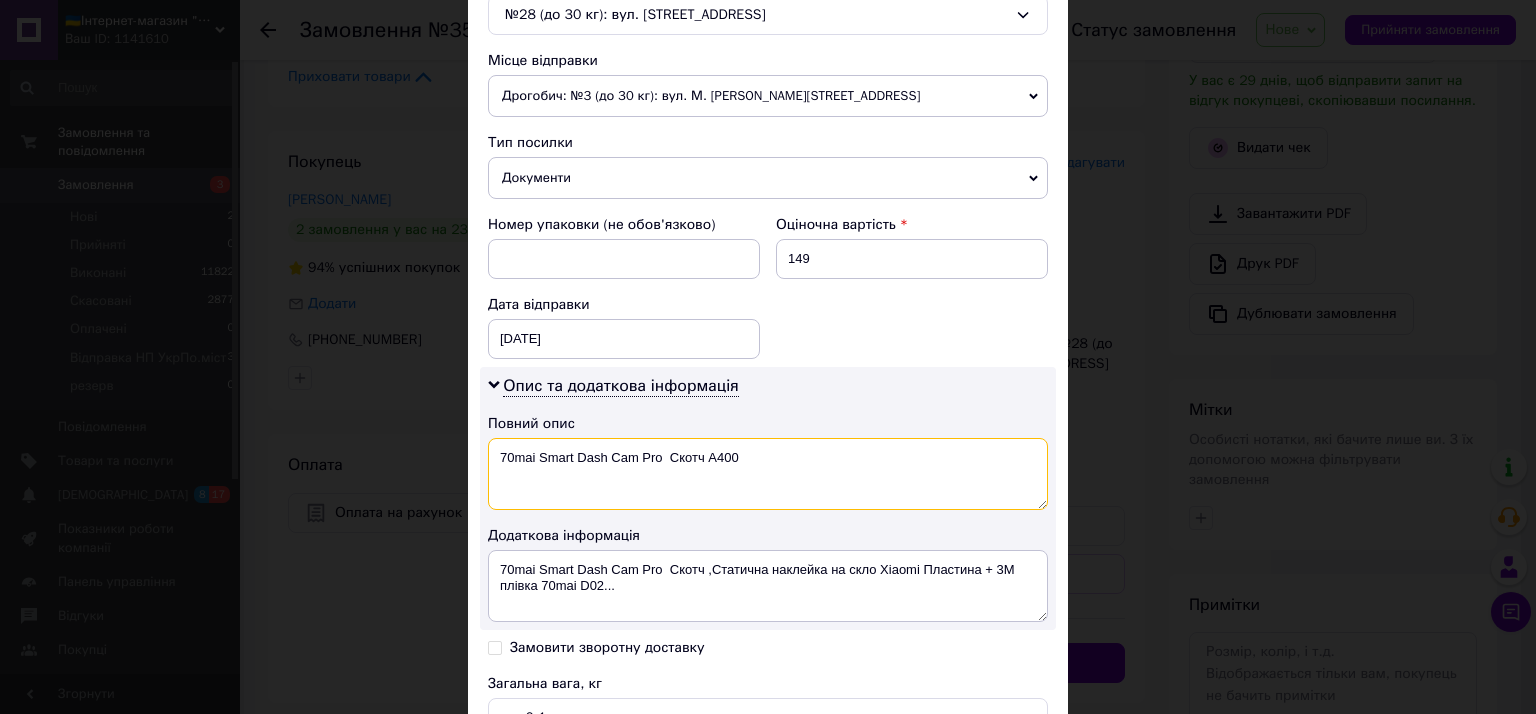 type on "70mai Smart Dash Cam Pro  Cкотч А400" 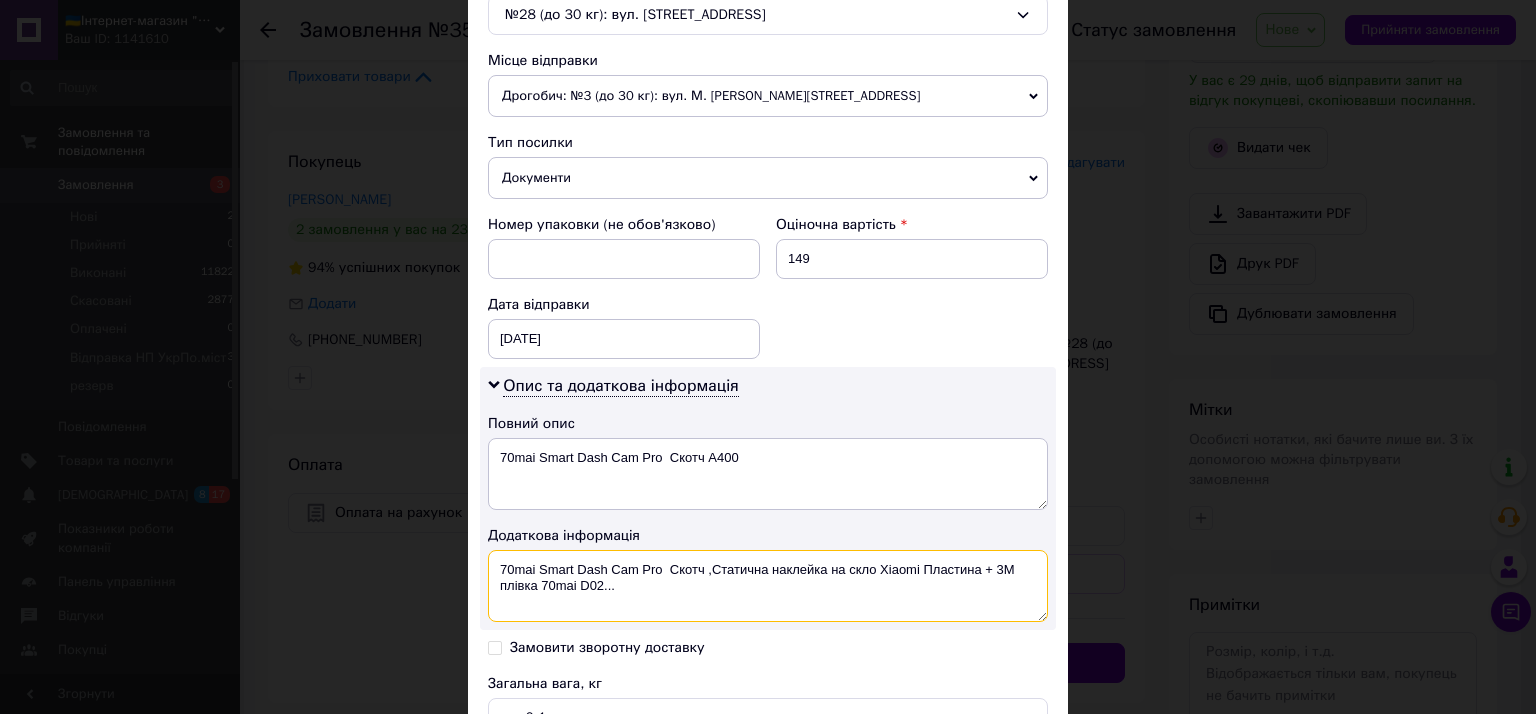 drag, startPoint x: 879, startPoint y: 561, endPoint x: 907, endPoint y: 585, distance: 36.878178 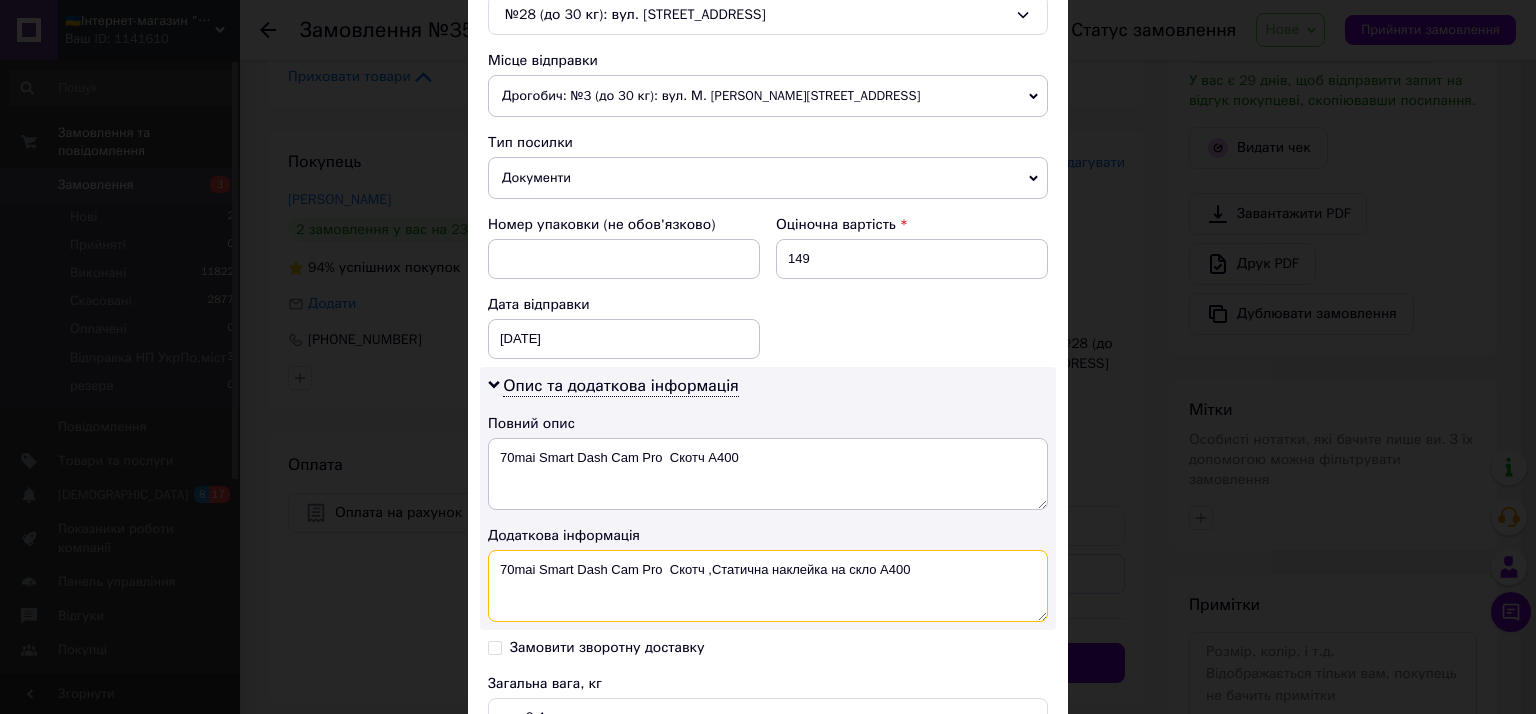 type on "70mai Smart Dash Cam Pro  Cкотч ,Статична наклейка на скло А400" 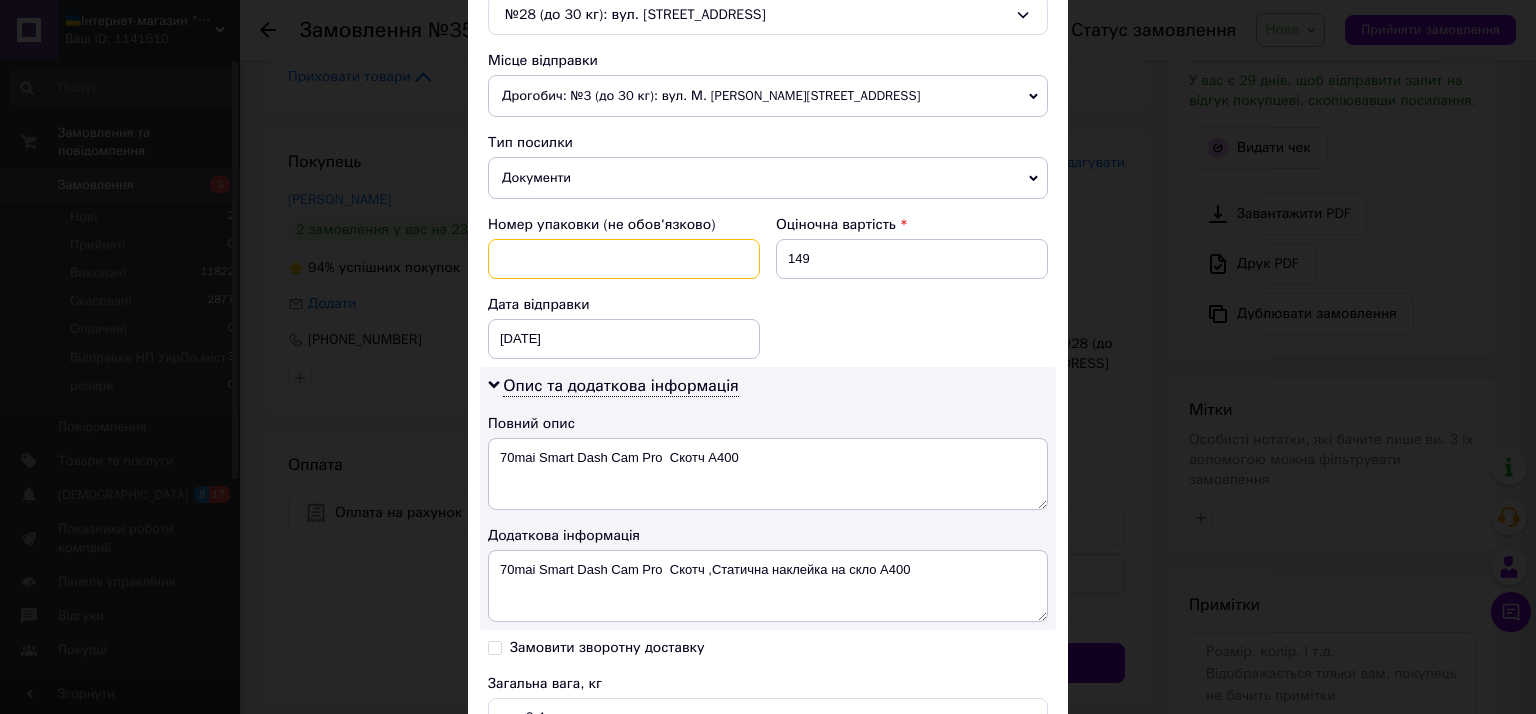 click at bounding box center (624, 259) 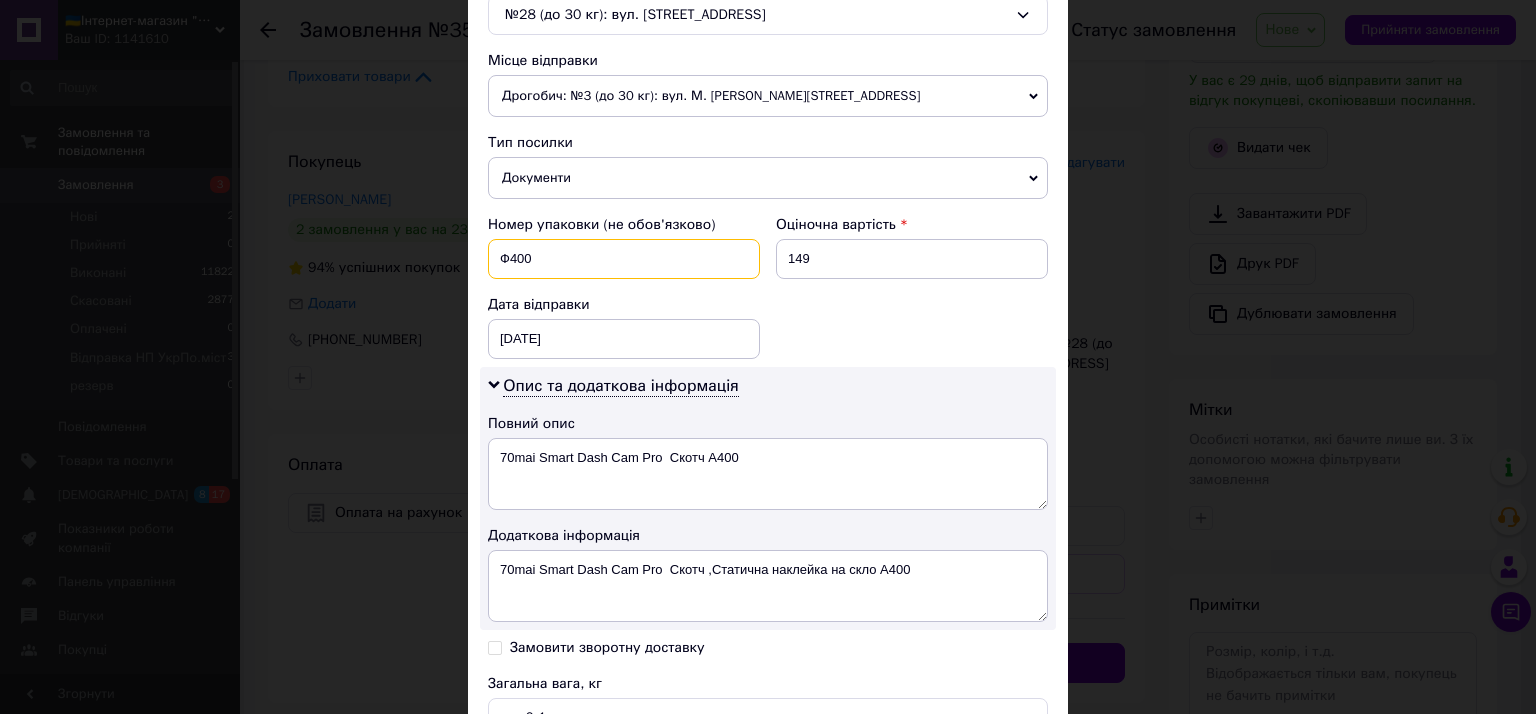 click on "Ф400" at bounding box center [624, 259] 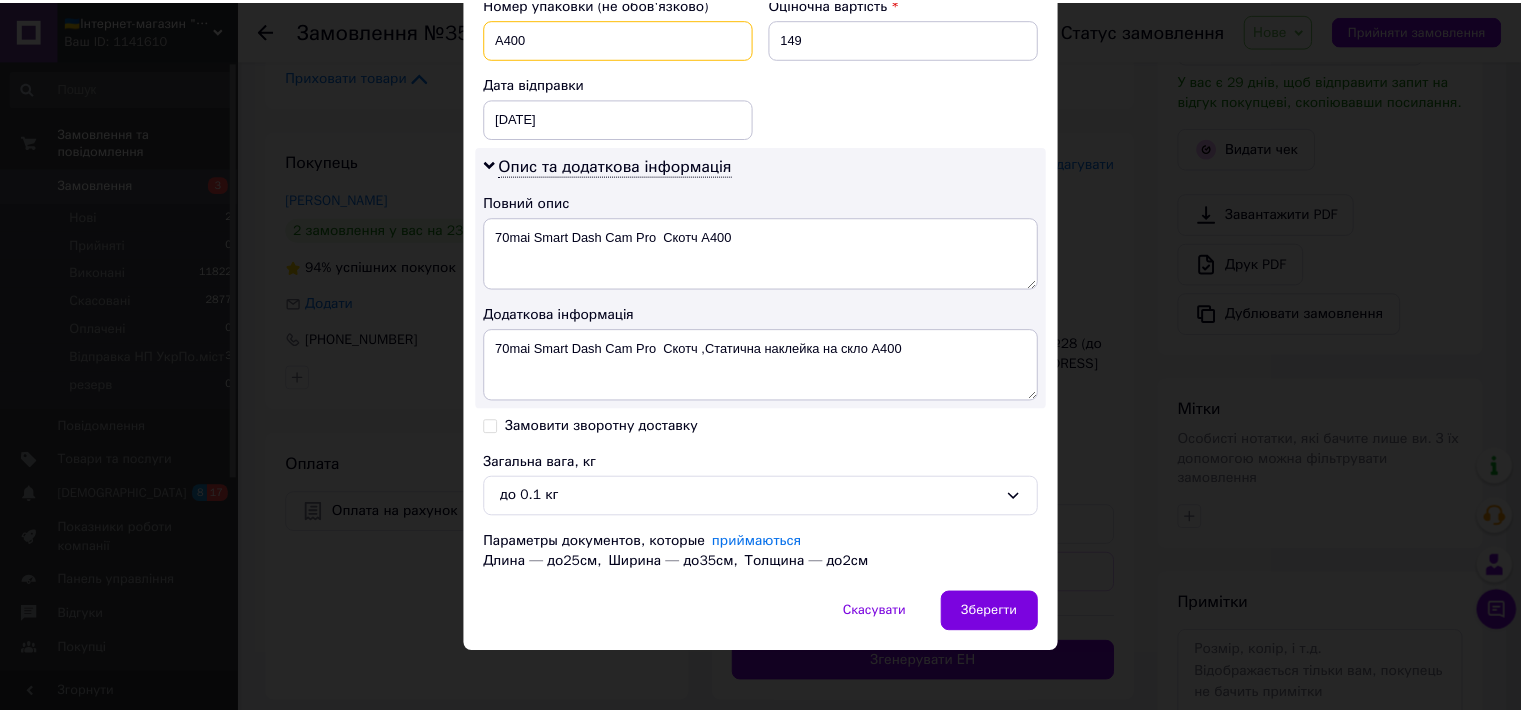 scroll, scrollTop: 888, scrollLeft: 0, axis: vertical 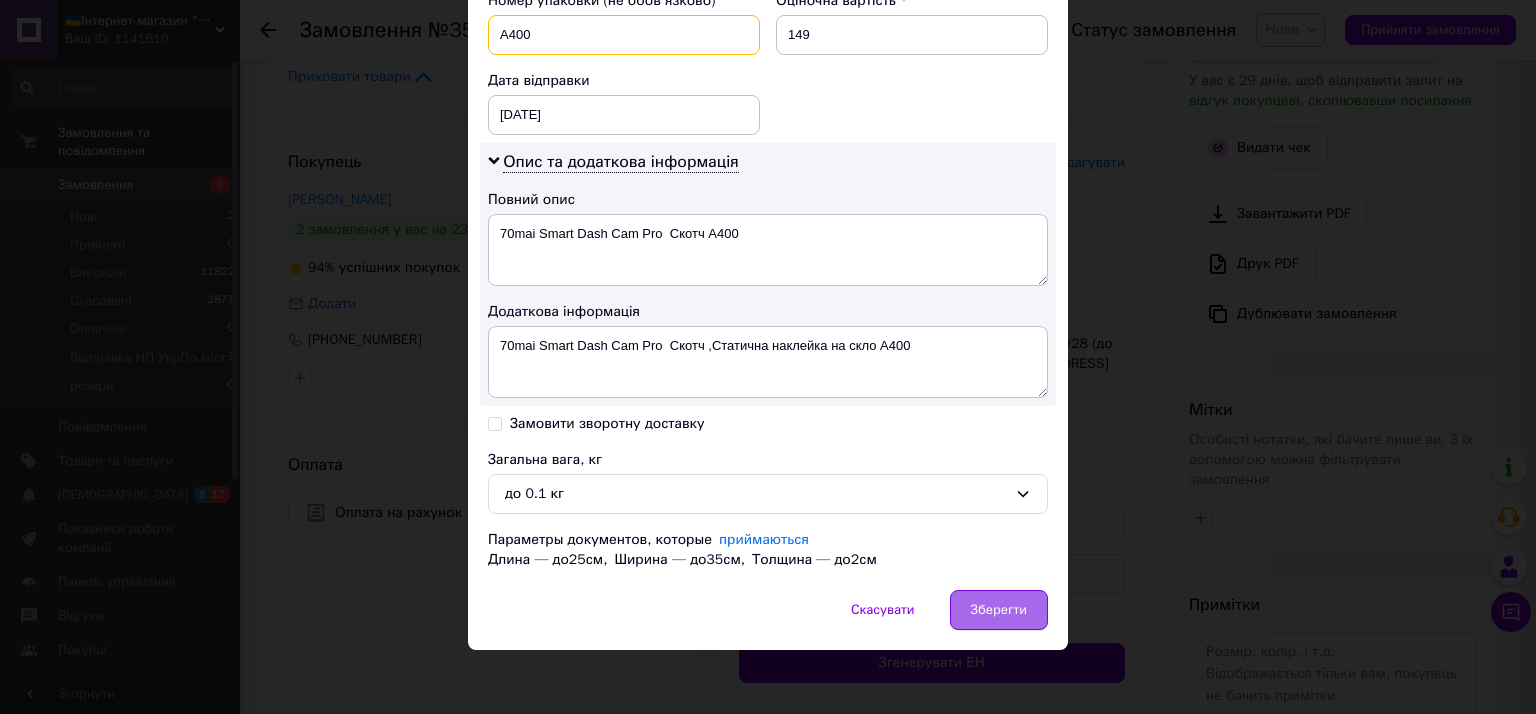 type on "А400" 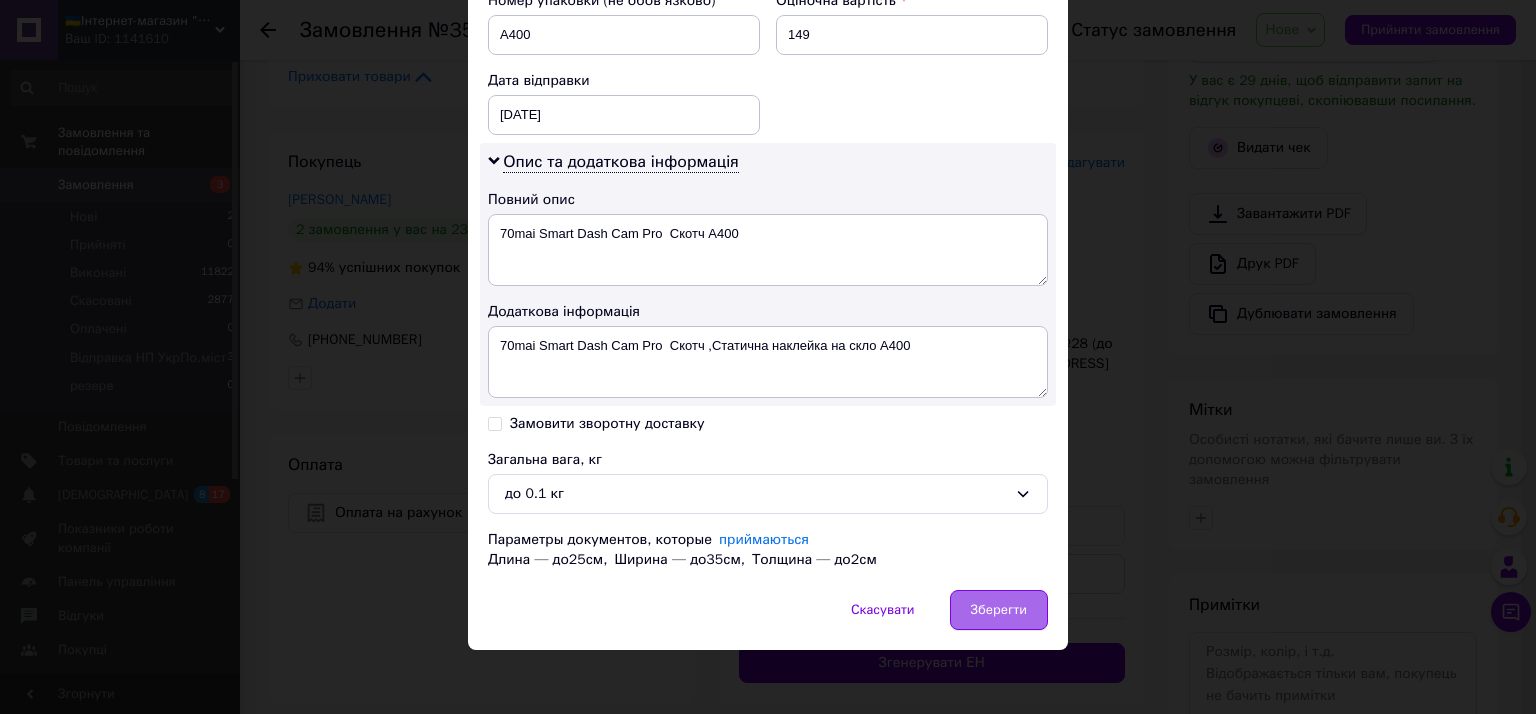 click on "Зберегти" at bounding box center [999, 610] 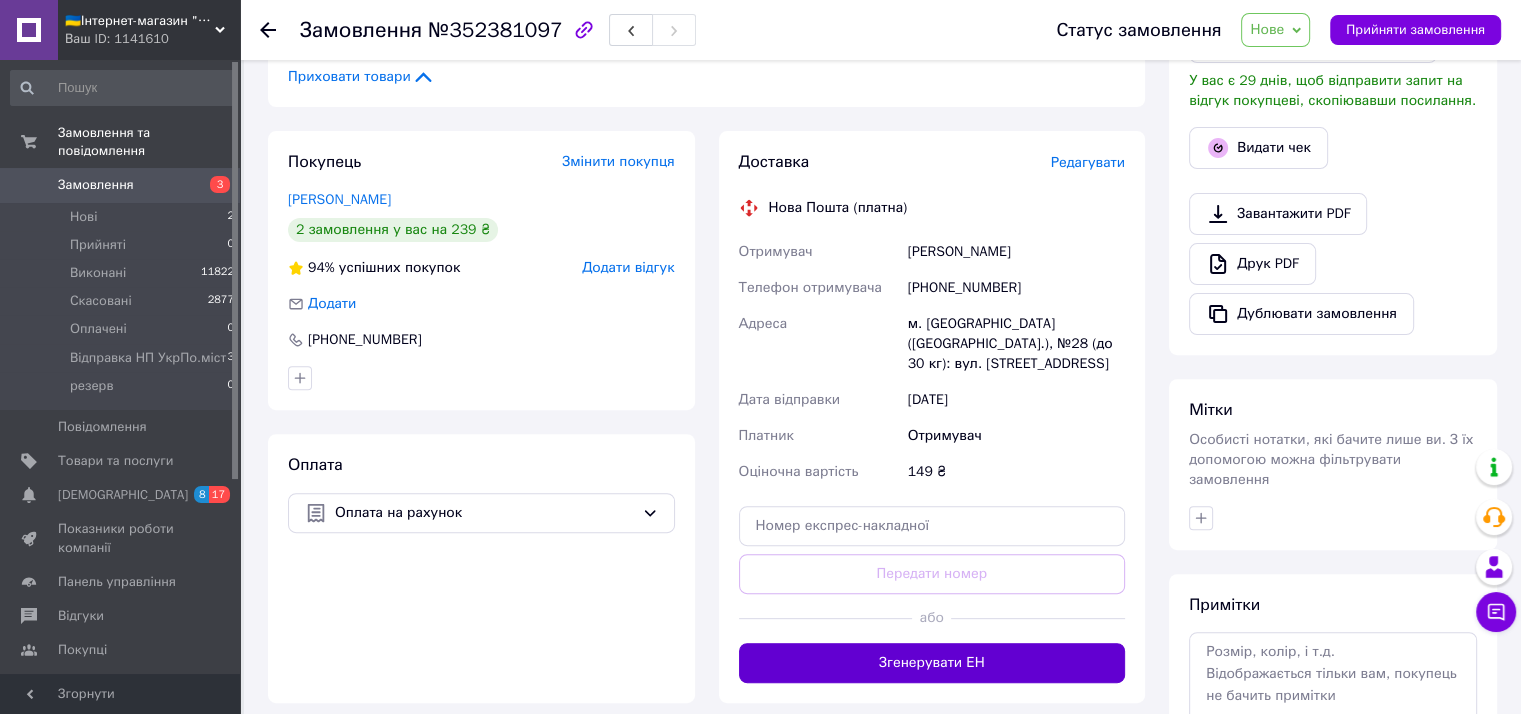 click on "Згенерувати ЕН" at bounding box center (932, 663) 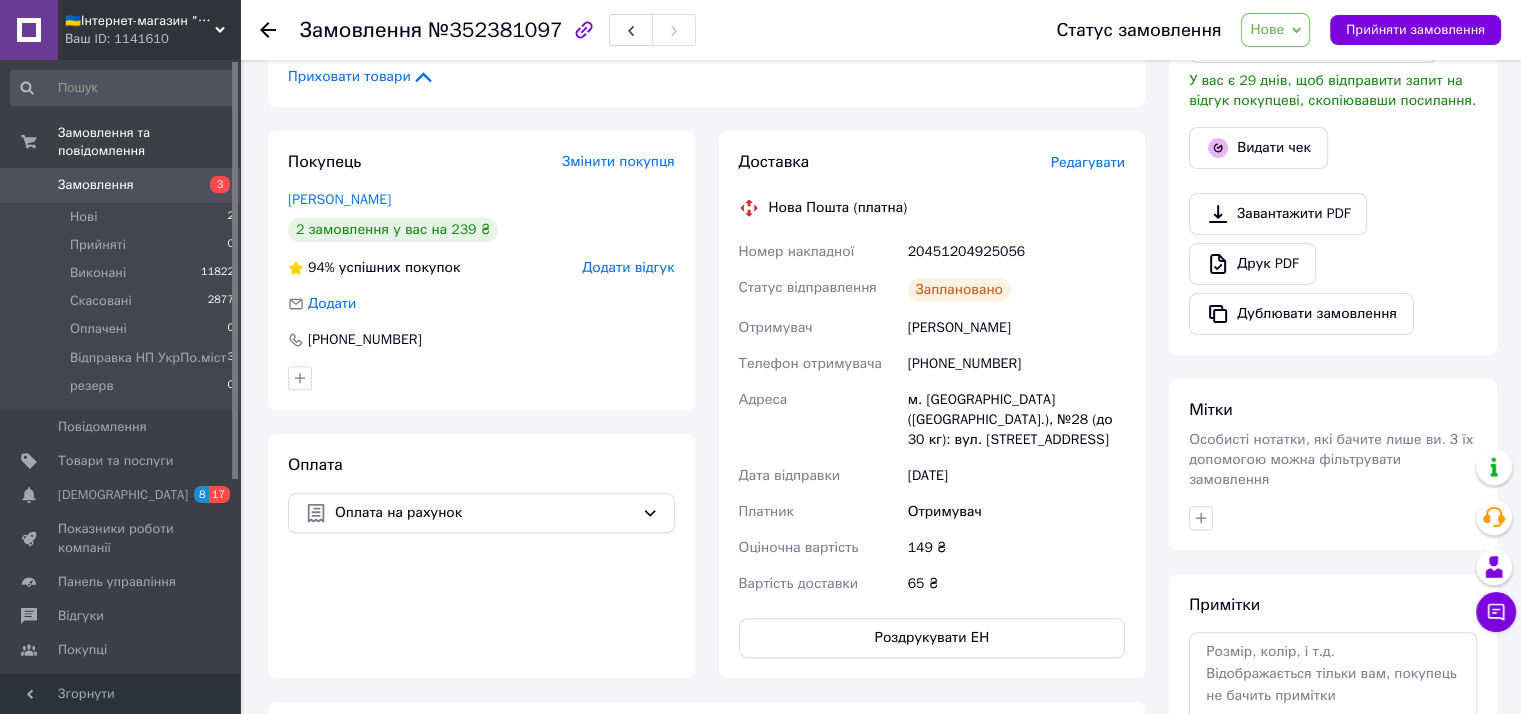 click on "Нове" at bounding box center (1267, 29) 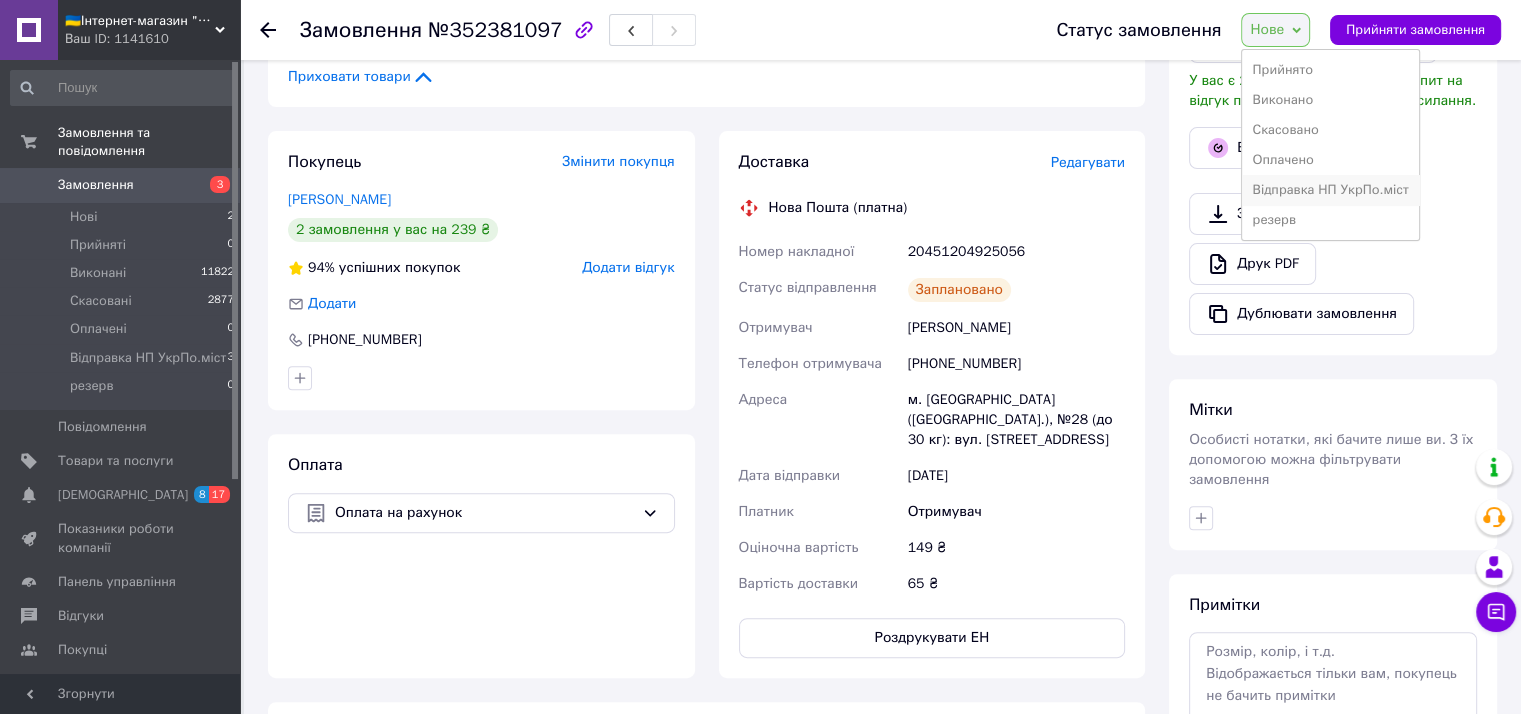 click on "Відправка НП УкрПо.міст" at bounding box center [1330, 190] 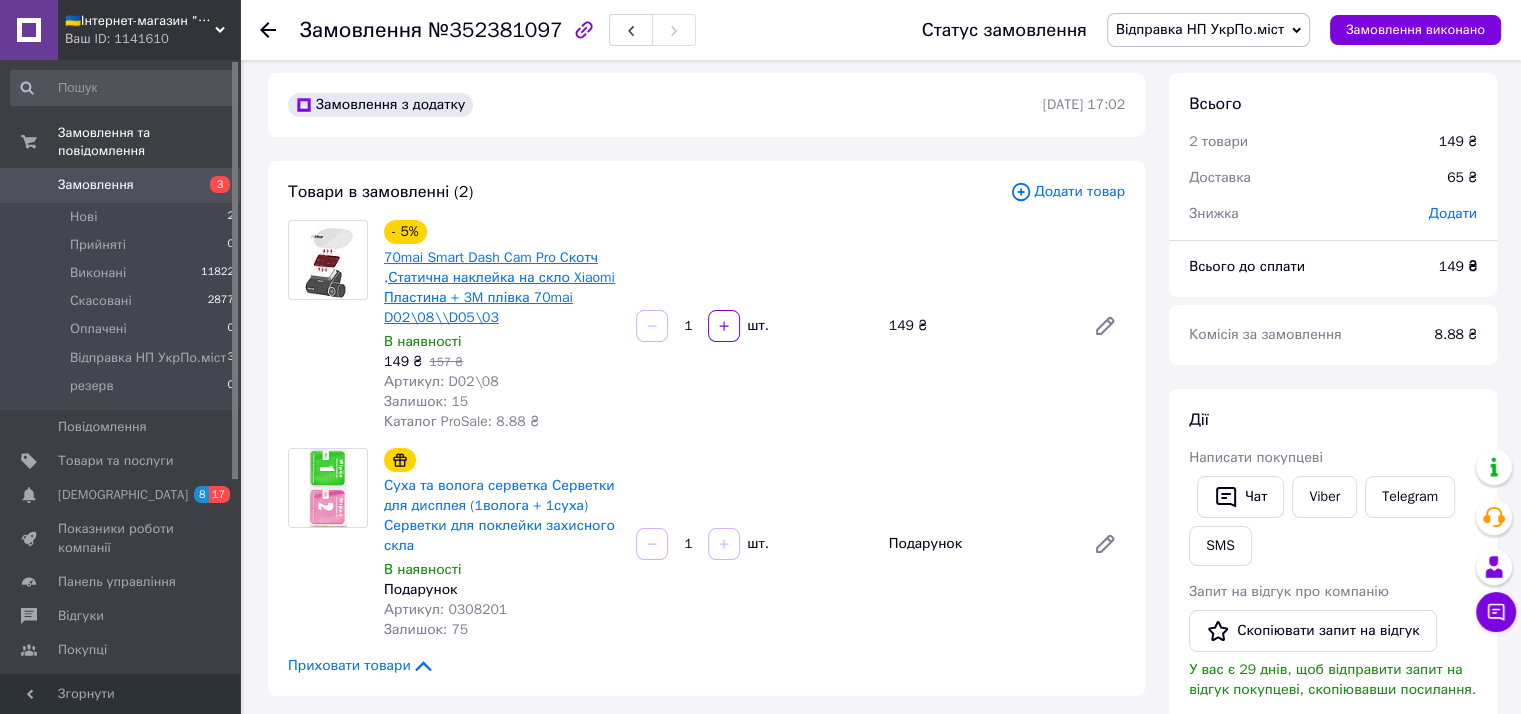 scroll, scrollTop: 0, scrollLeft: 0, axis: both 